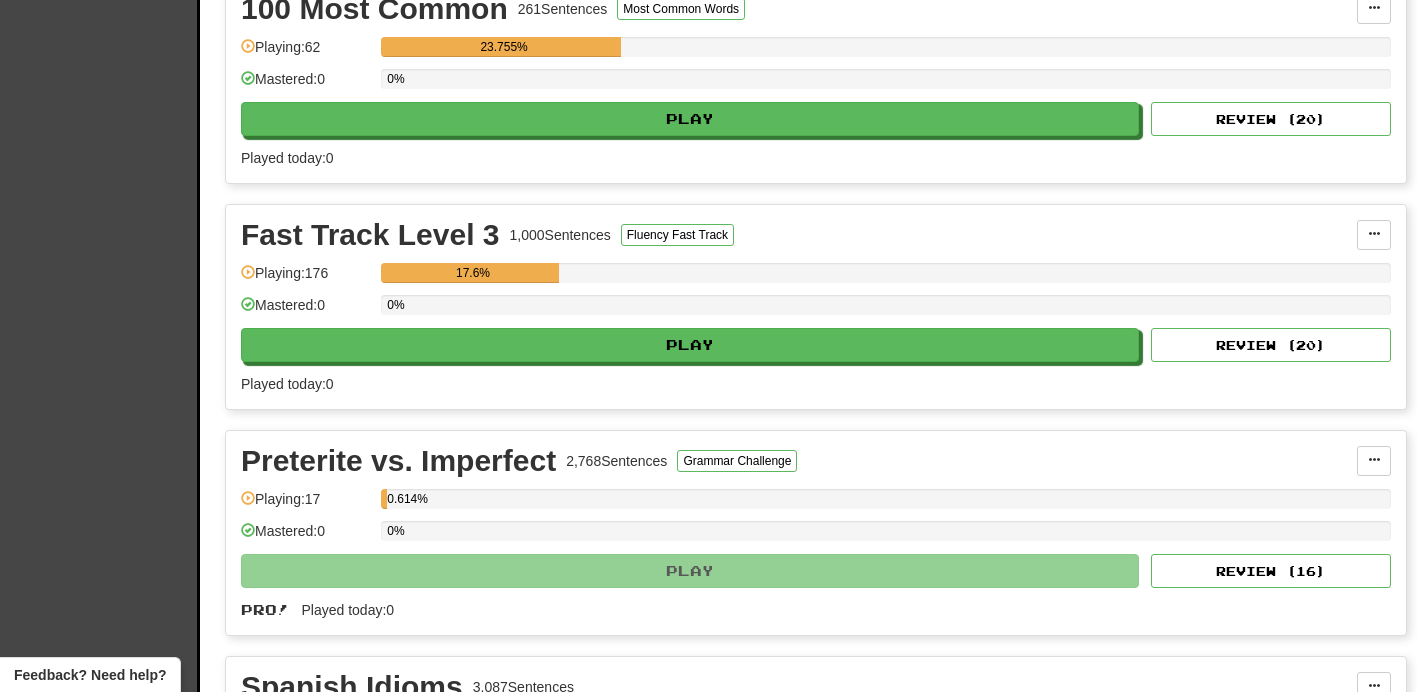 scroll, scrollTop: 756, scrollLeft: 0, axis: vertical 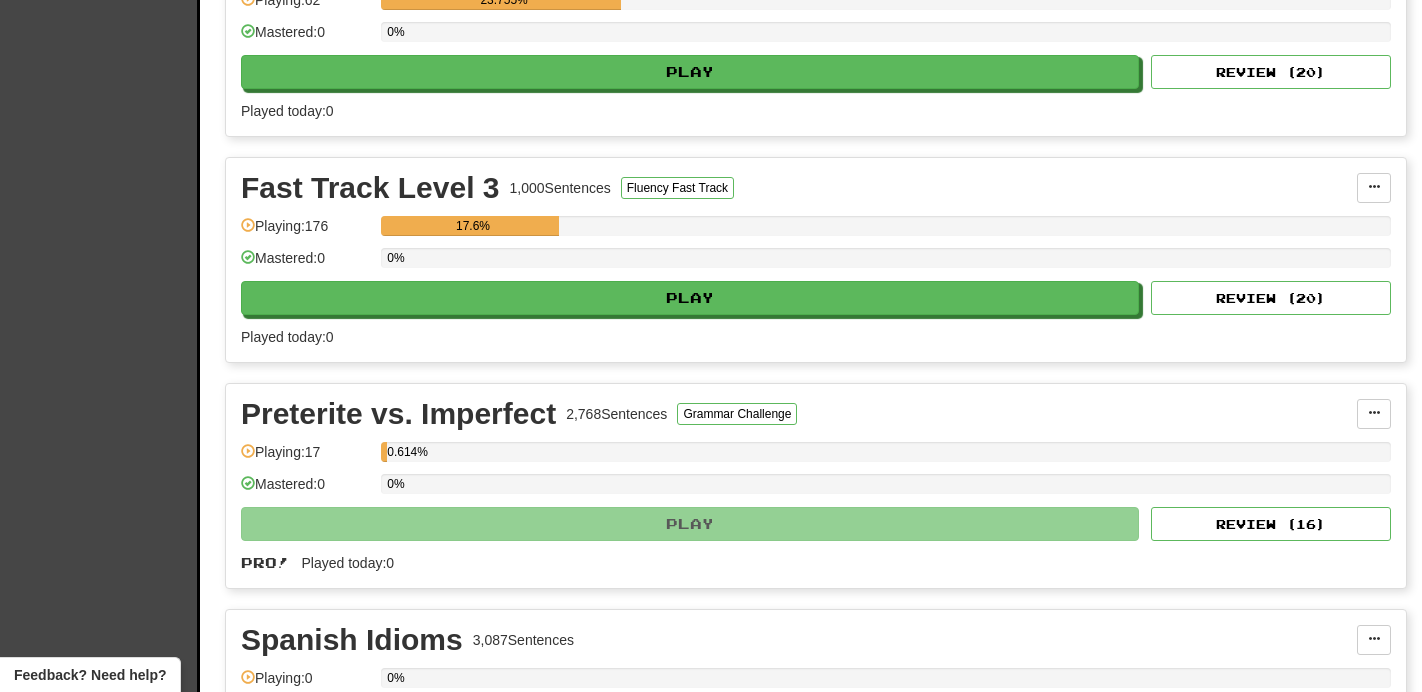 click on "Preterite vs. Imperfect 2,768  Sentences Grammar Challenge Manage Sentences Unpin from Dashboard  Playing:  17 0.614%  Mastered:  0 0% Play Review ( 16 ) Pro! Played today:  0" at bounding box center [816, 486] 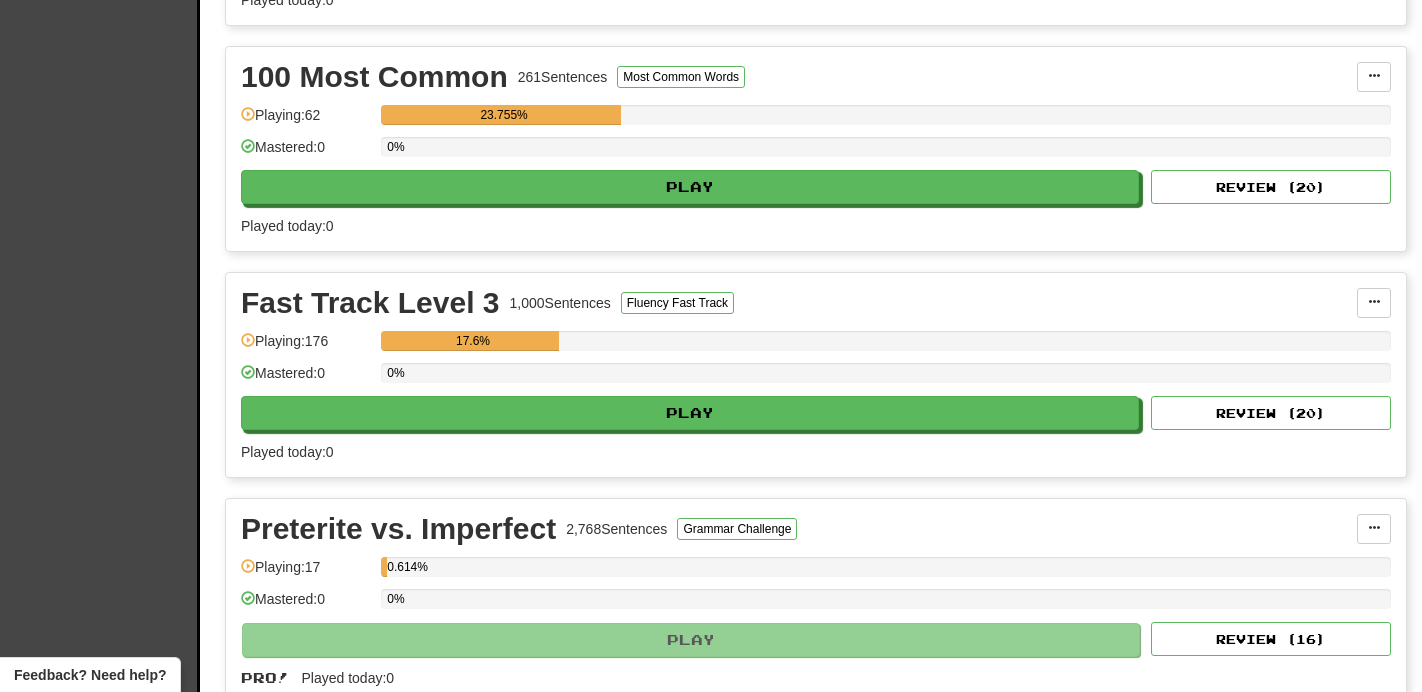 scroll, scrollTop: 640, scrollLeft: 0, axis: vertical 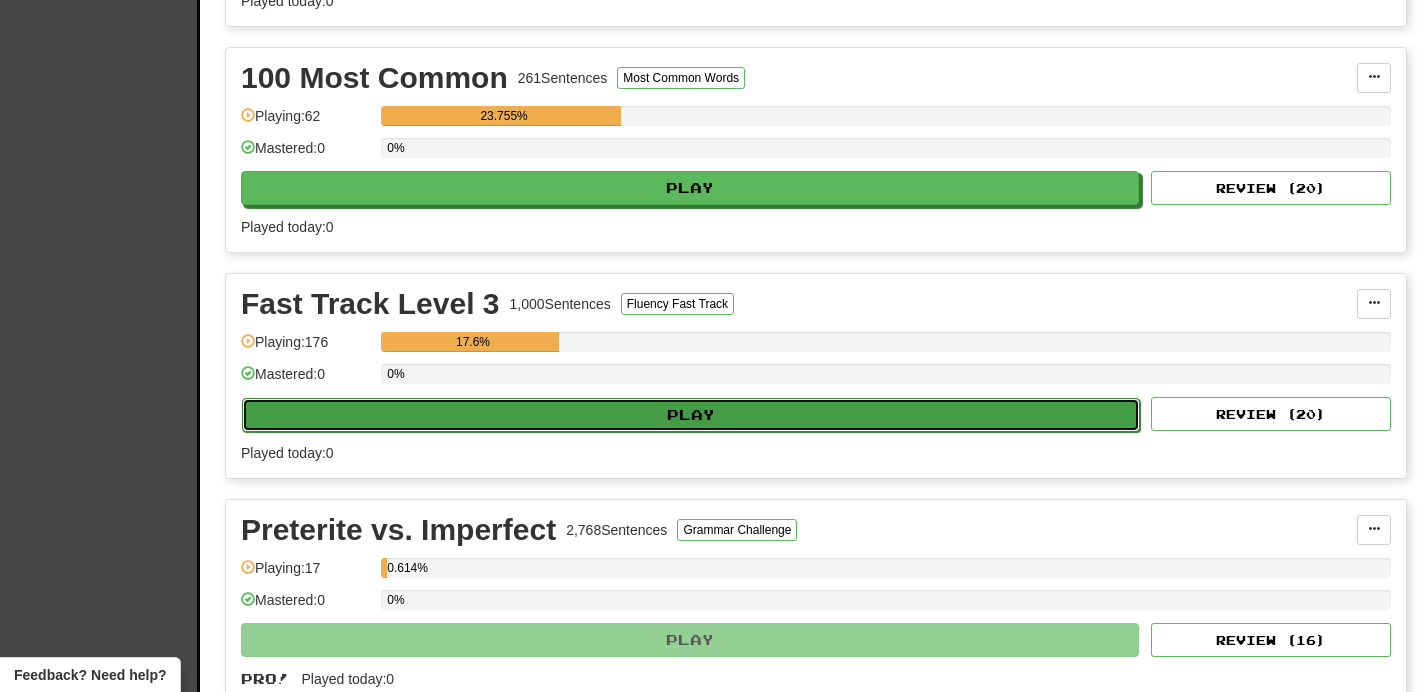 click on "Play" at bounding box center [691, 415] 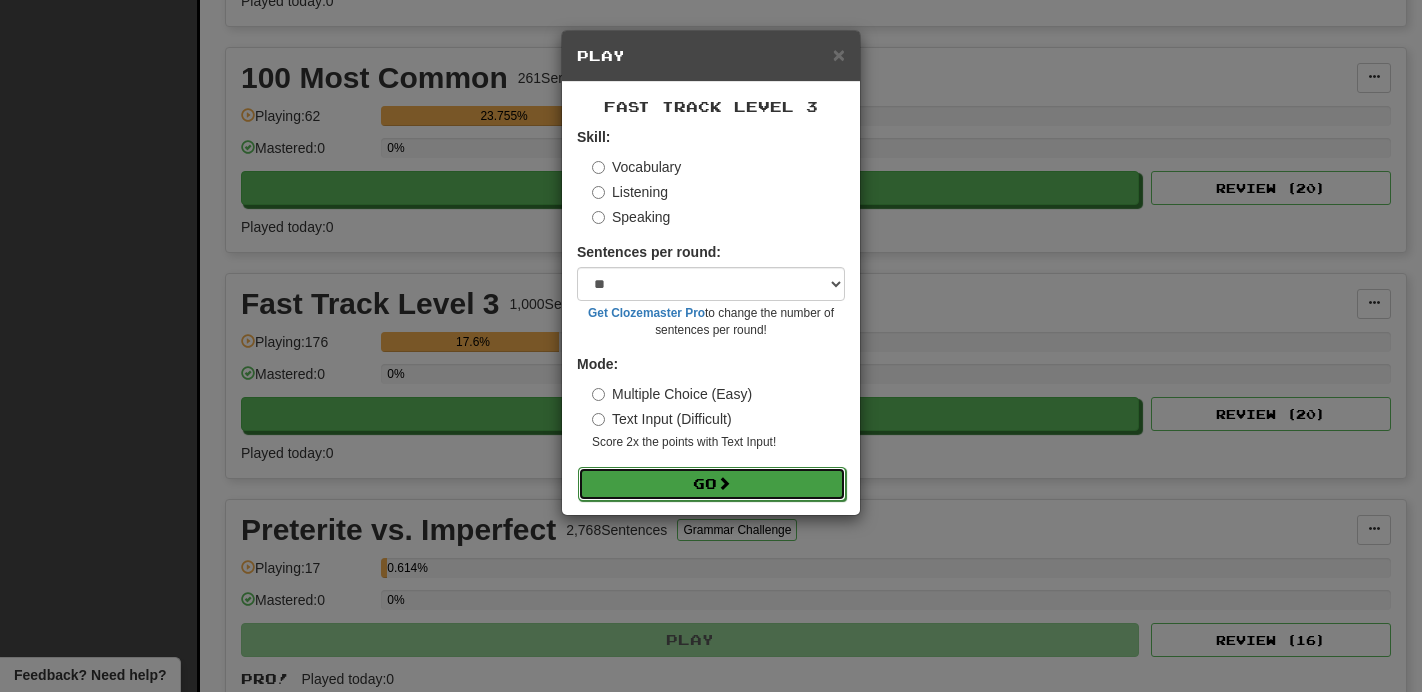 click at bounding box center [724, 483] 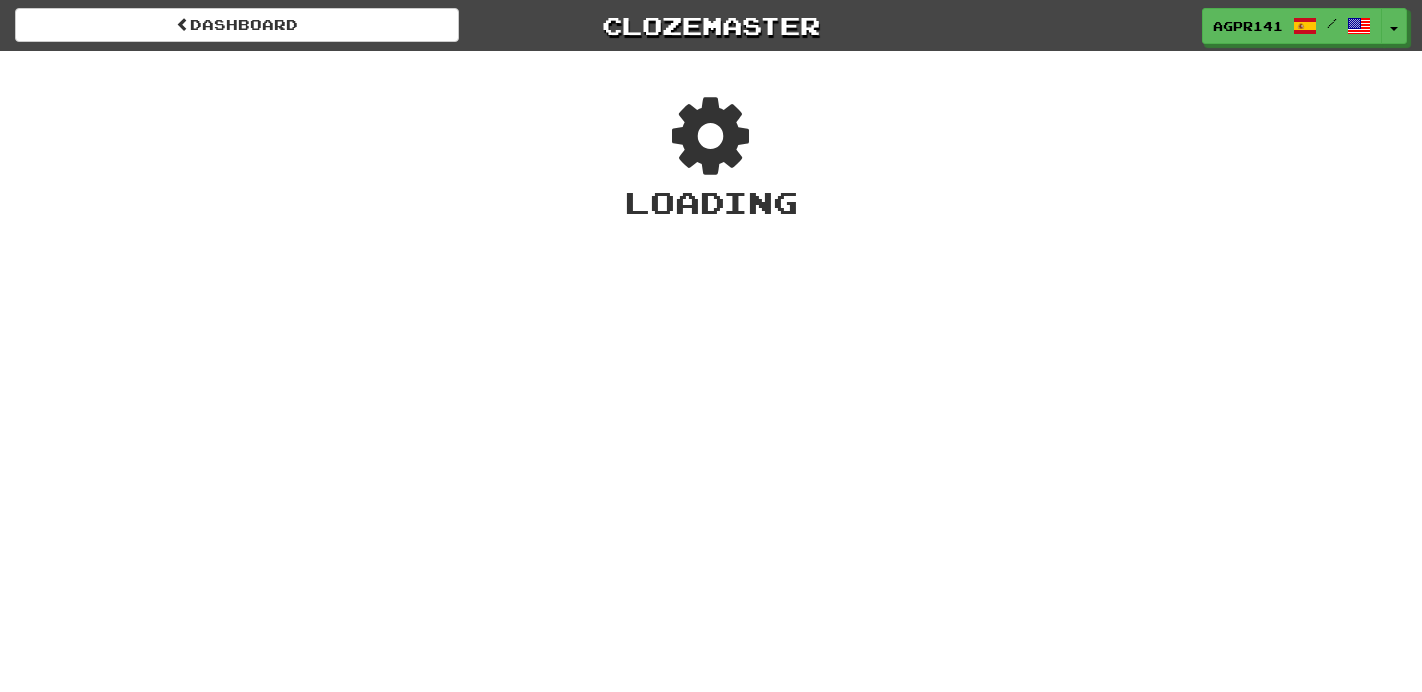 scroll, scrollTop: 0, scrollLeft: 0, axis: both 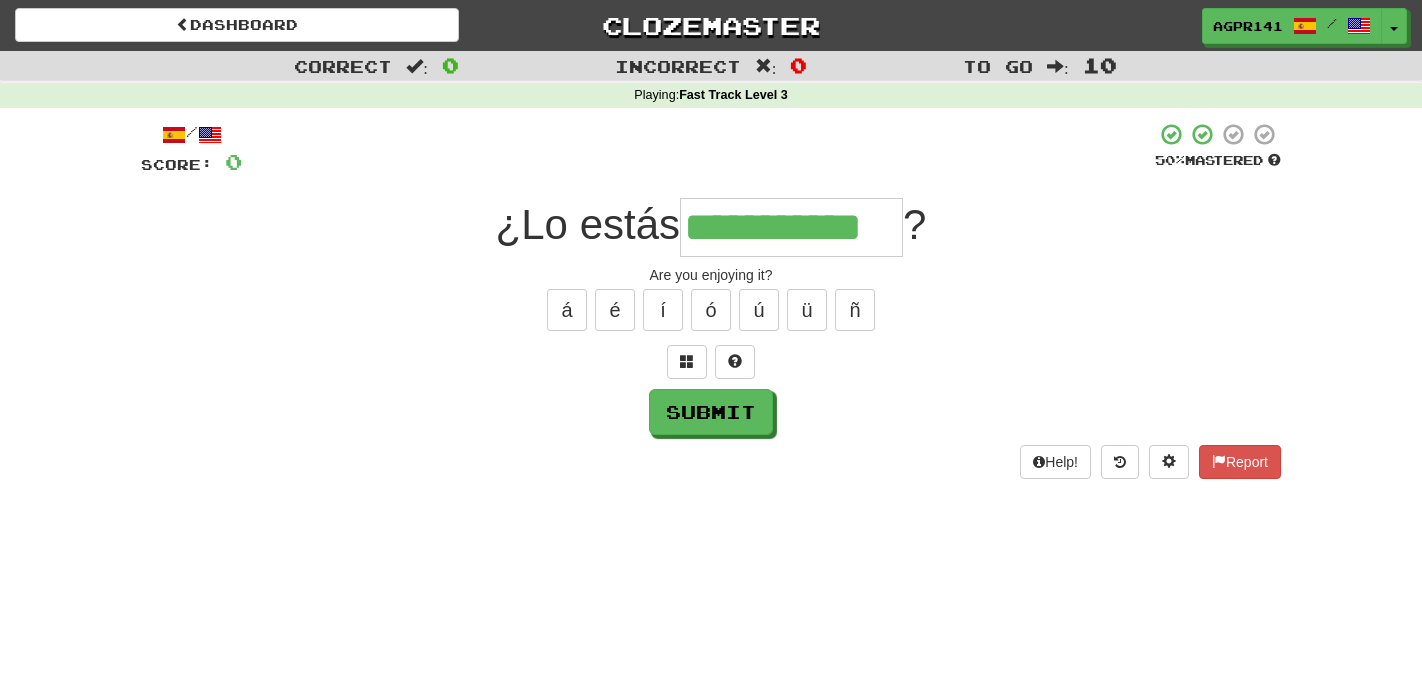 type on "**********" 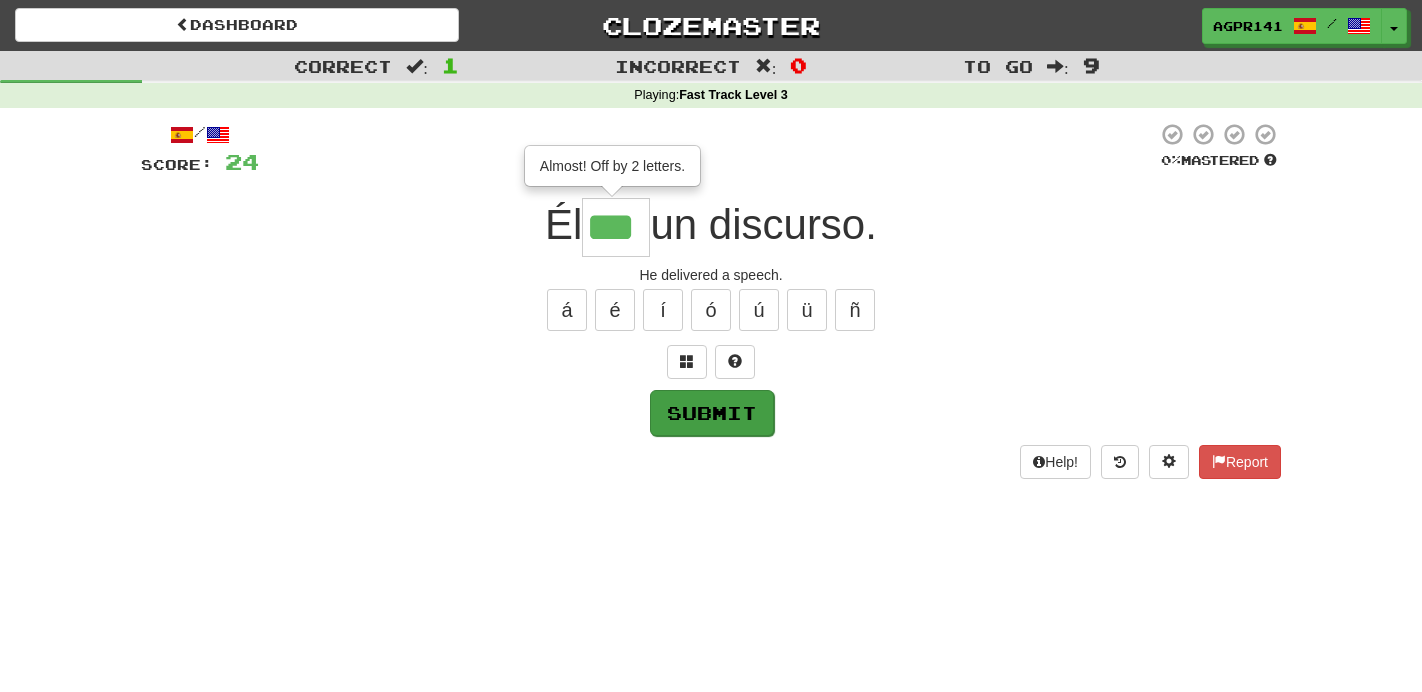 type on "***" 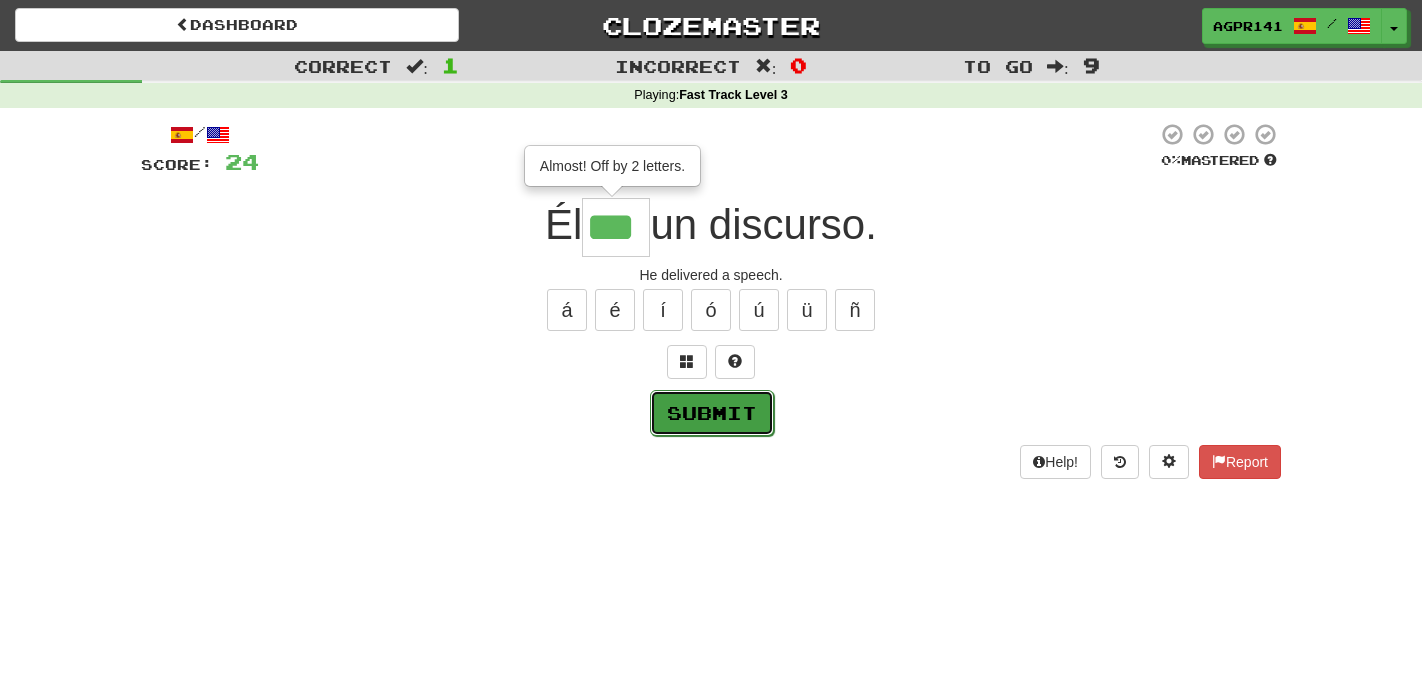 click on "Submit" at bounding box center [712, 413] 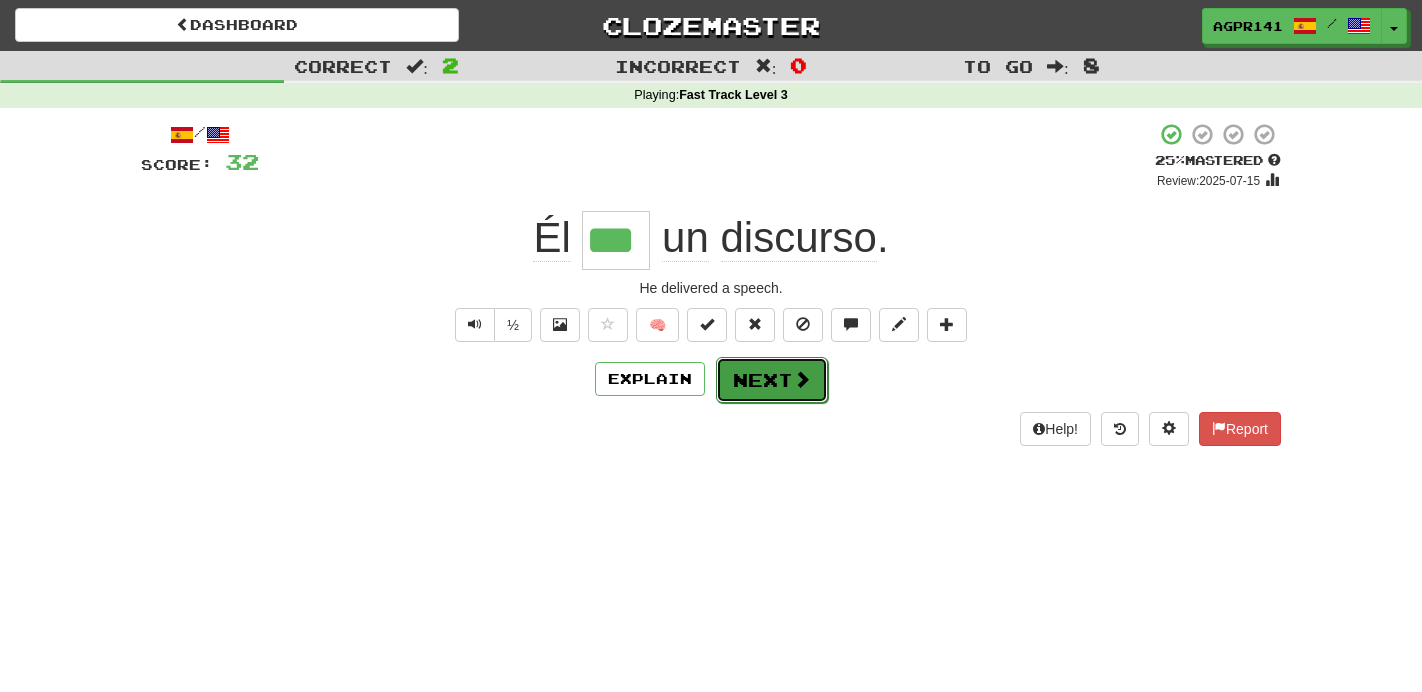 click on "Next" at bounding box center [772, 380] 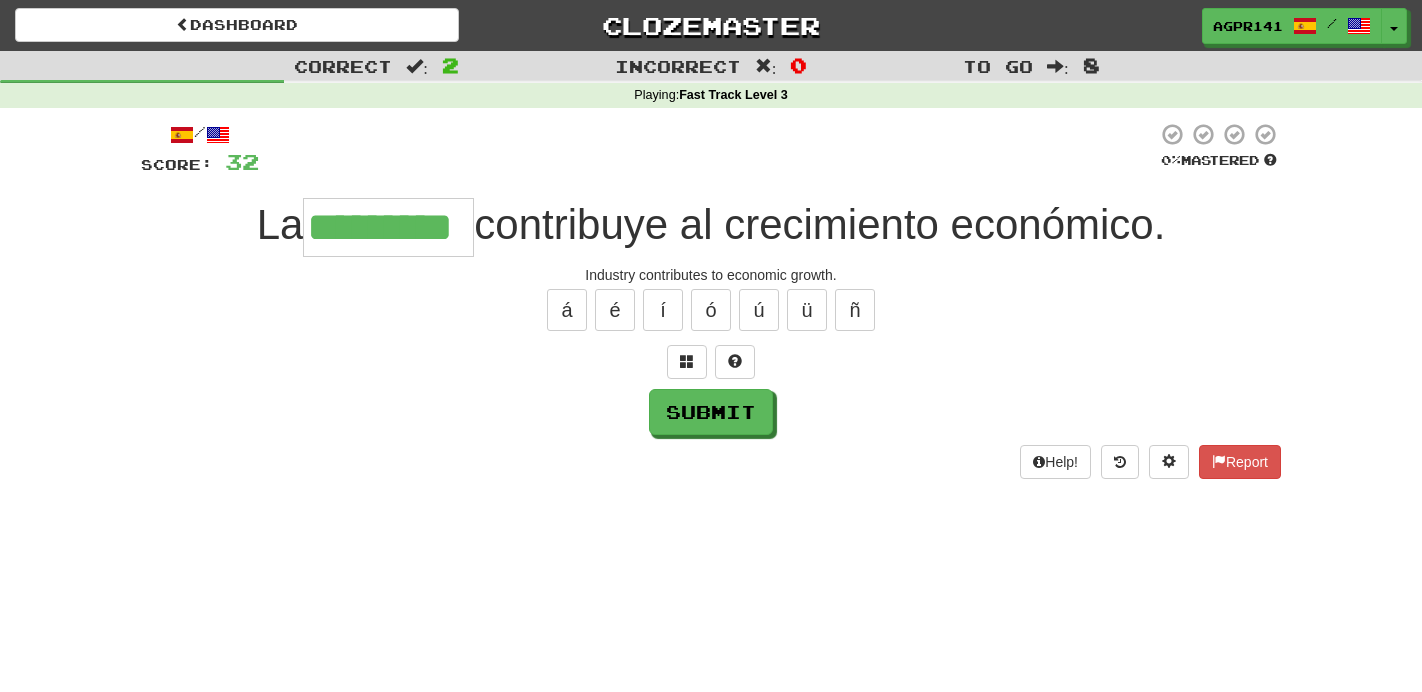 type on "*********" 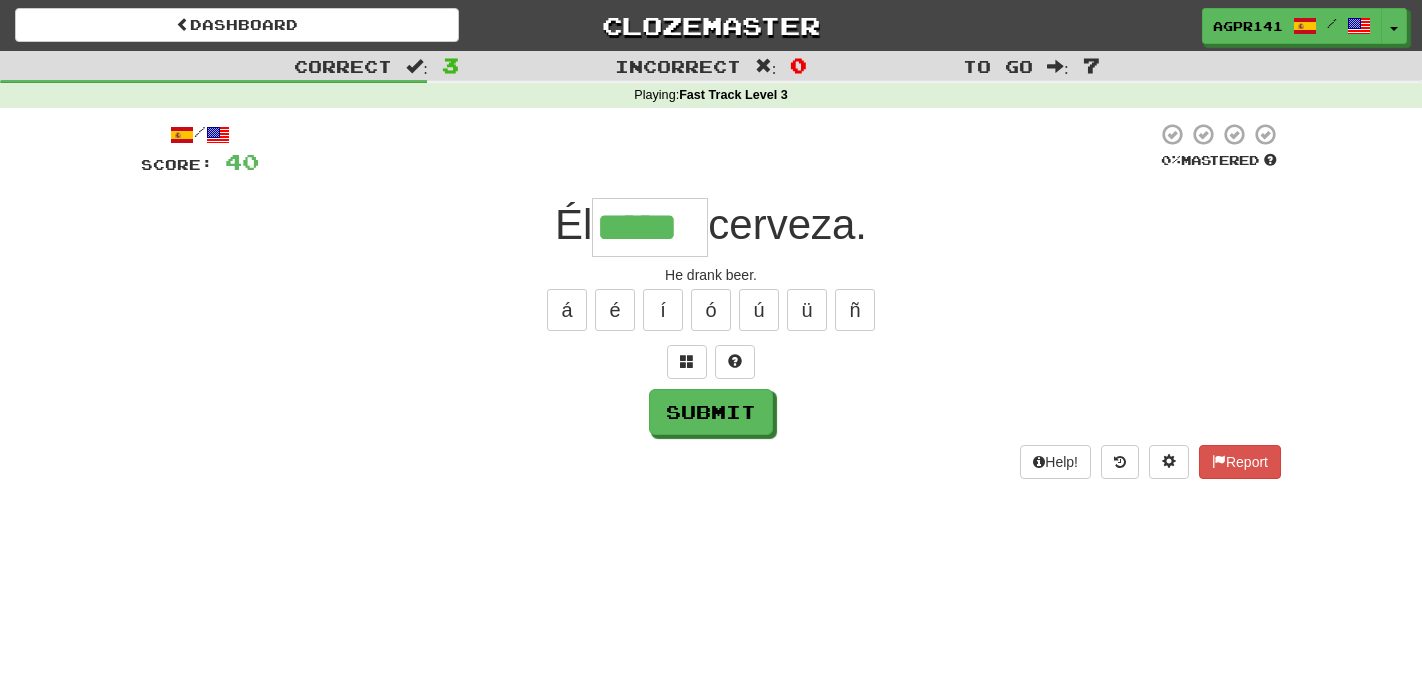 type on "*****" 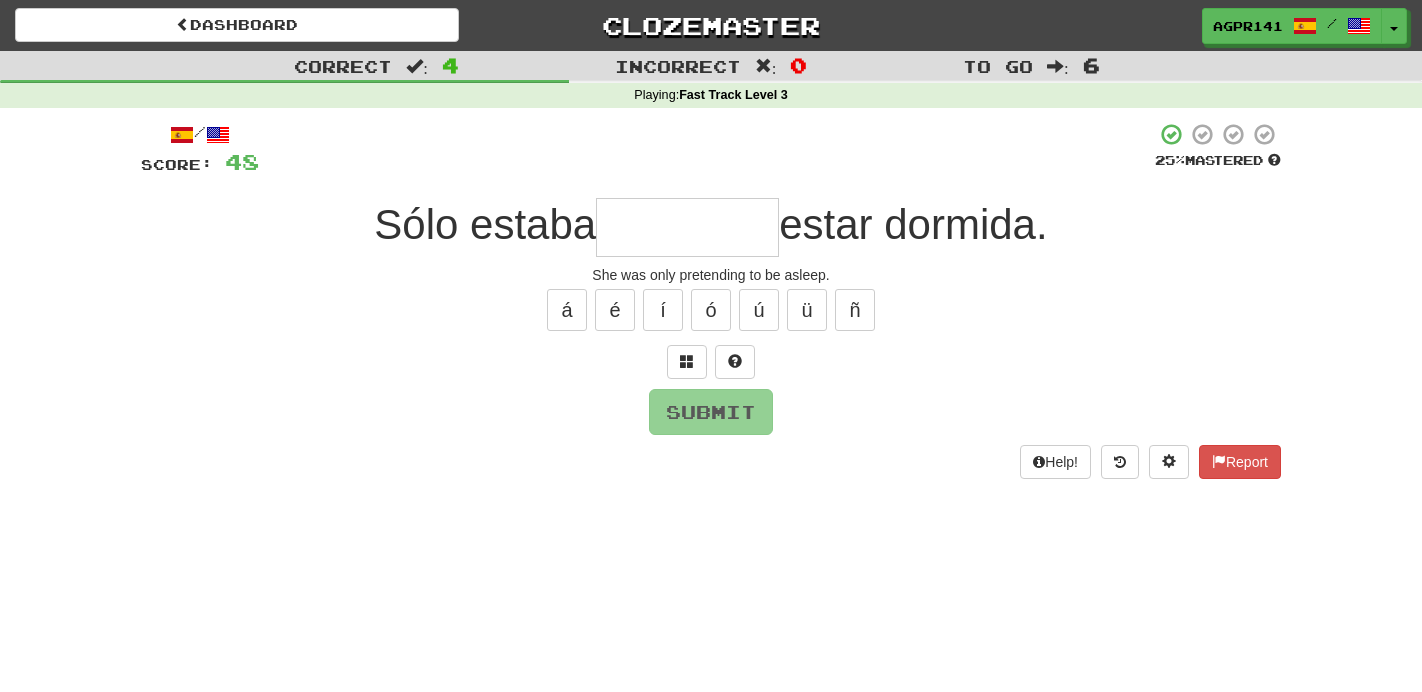 type on "*" 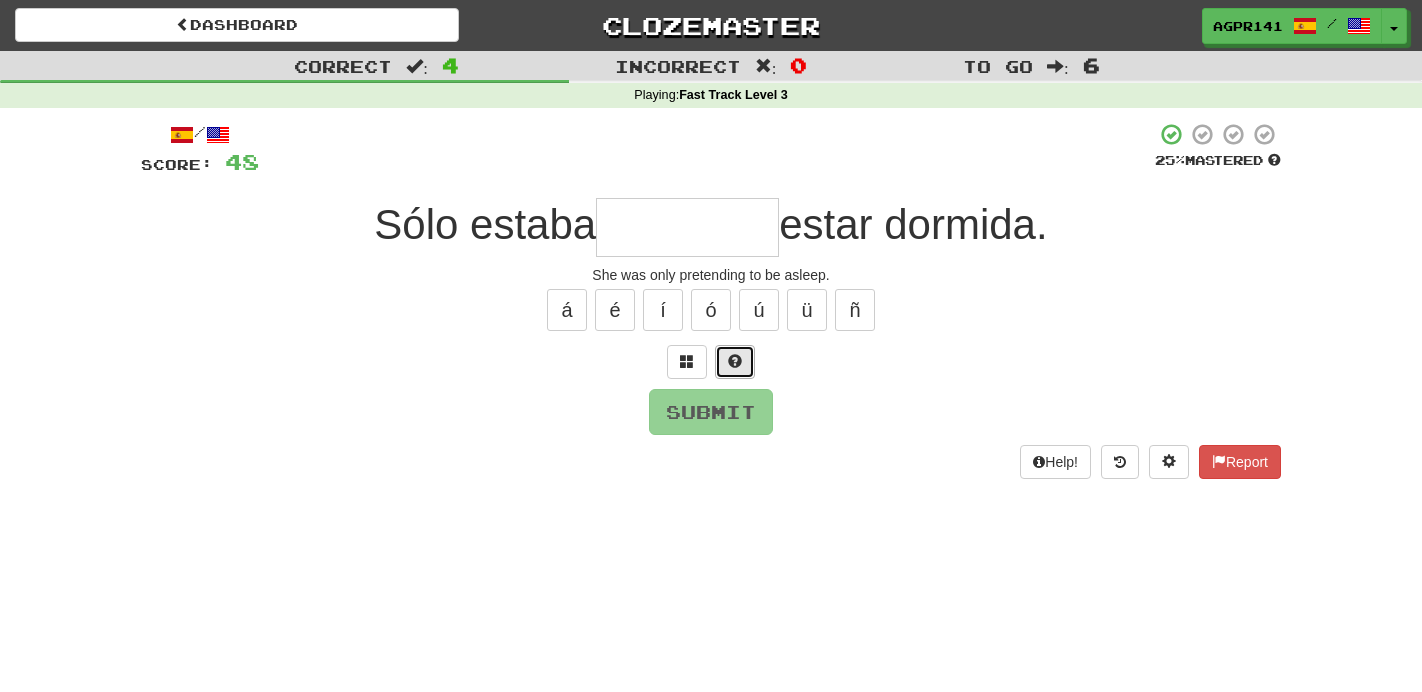 click at bounding box center (735, 362) 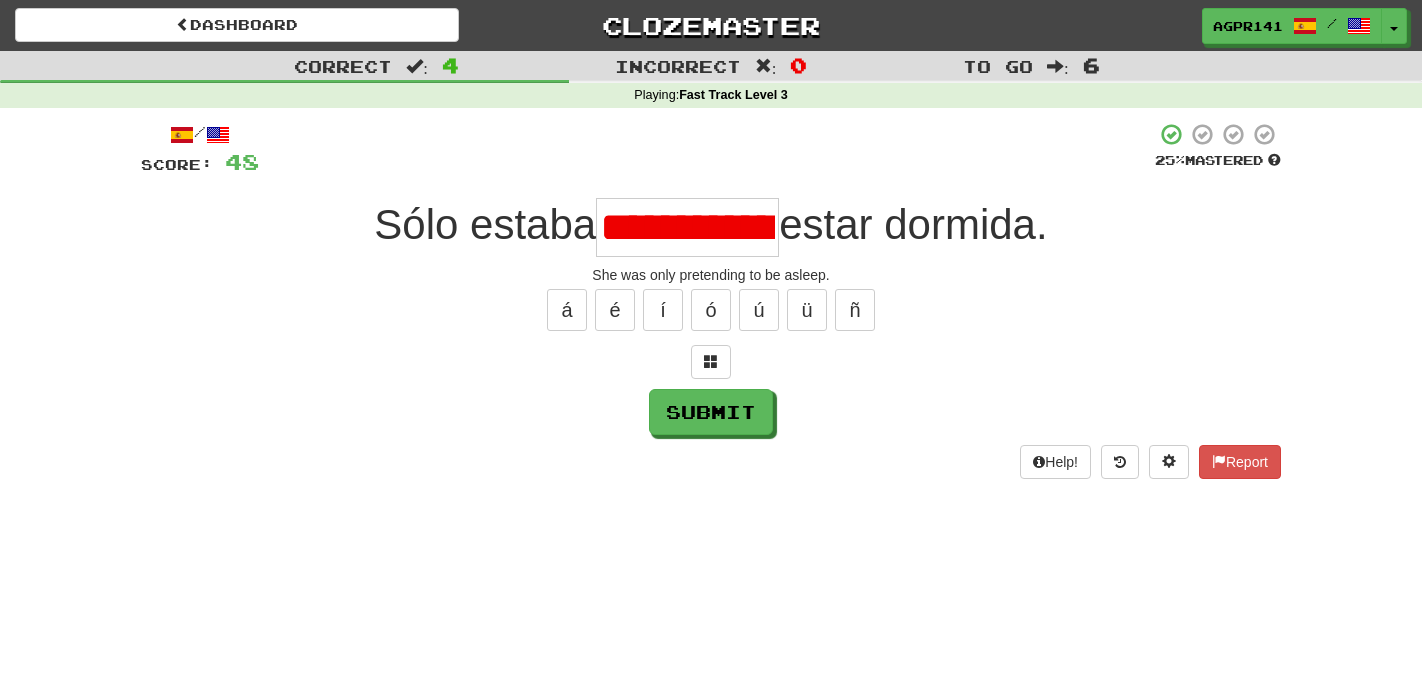 scroll, scrollTop: 0, scrollLeft: 14, axis: horizontal 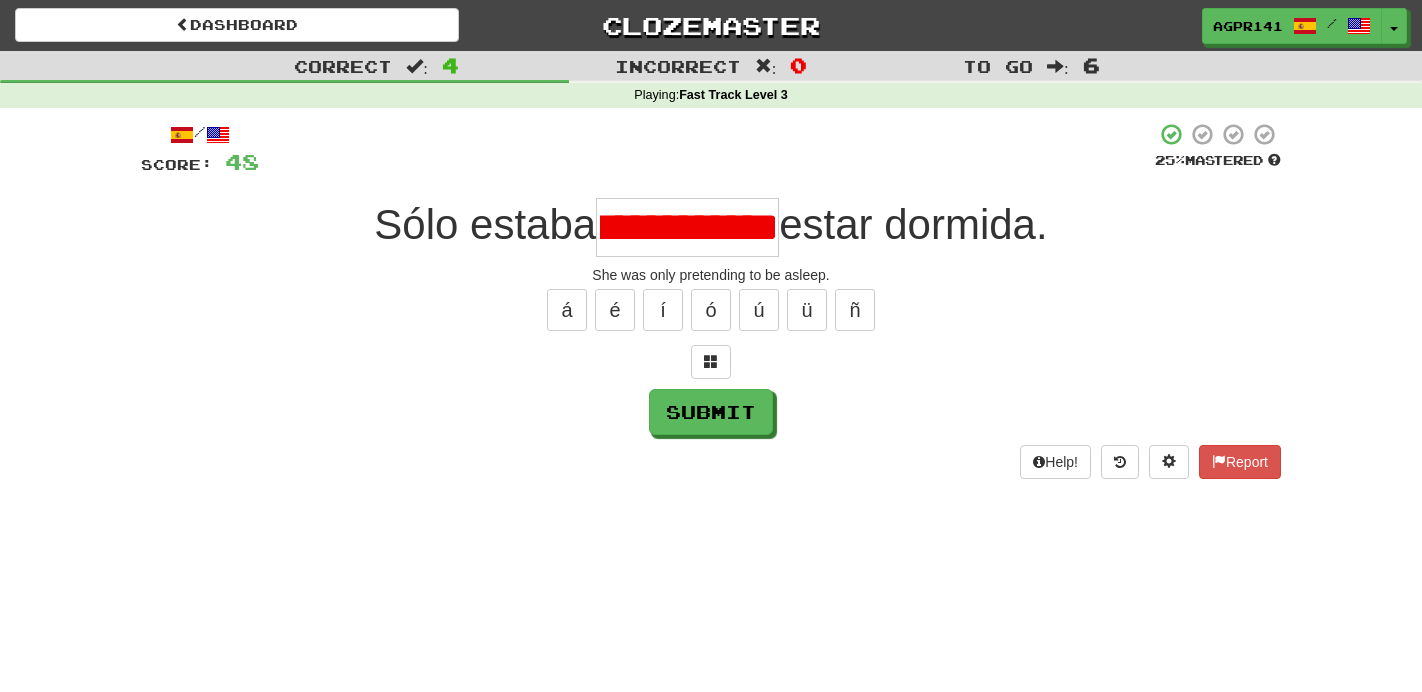 type on "*********" 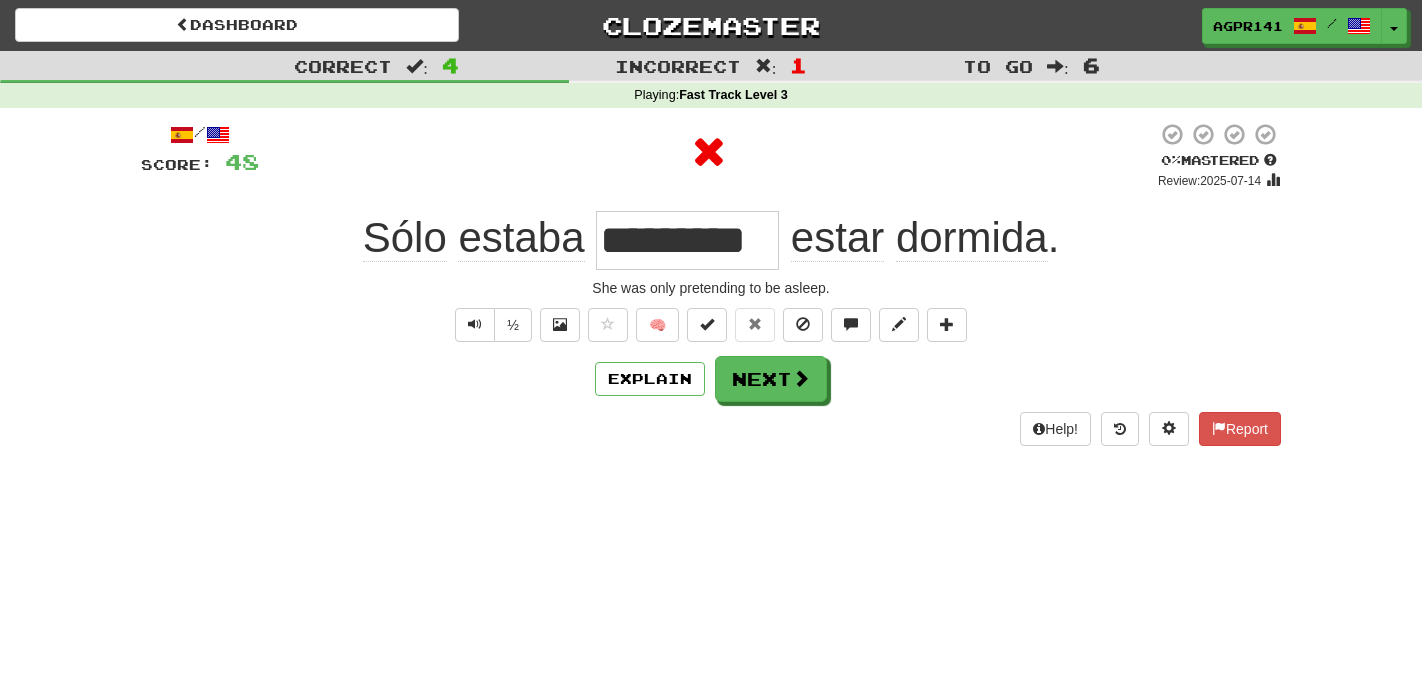 scroll, scrollTop: 0, scrollLeft: 0, axis: both 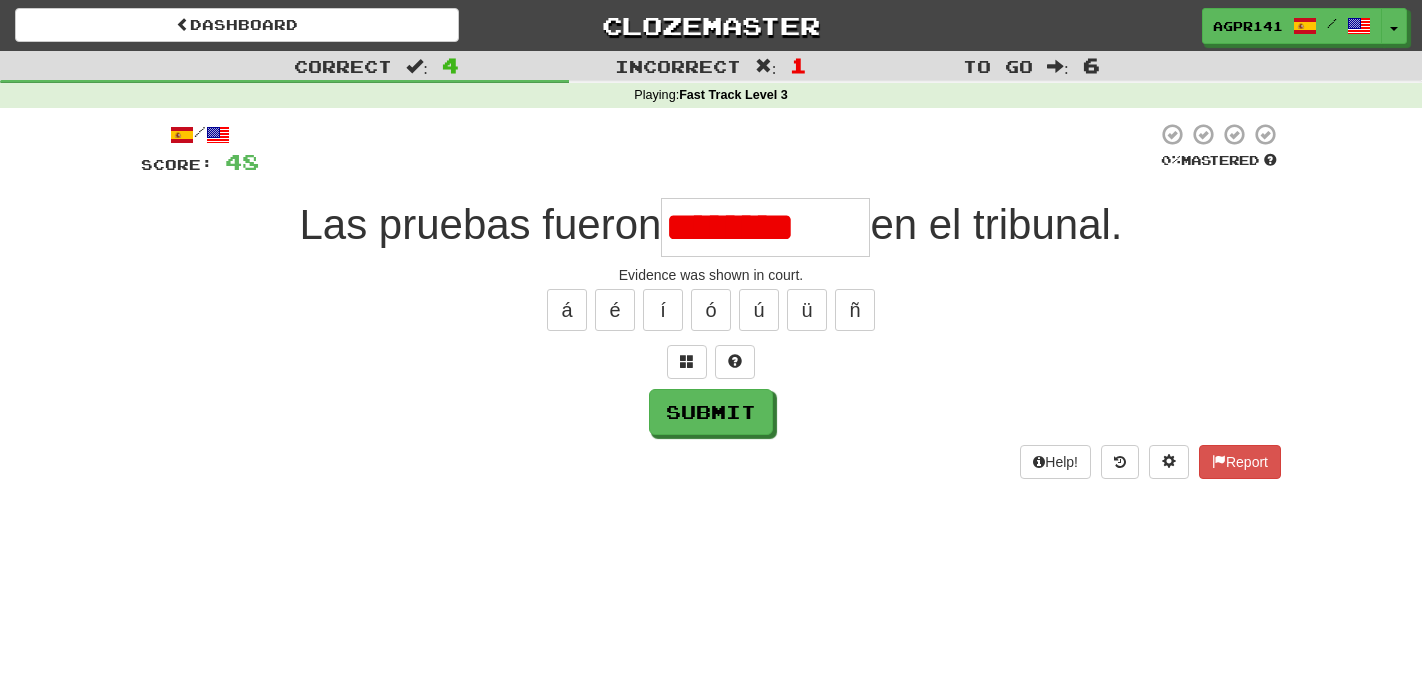 type on "*********" 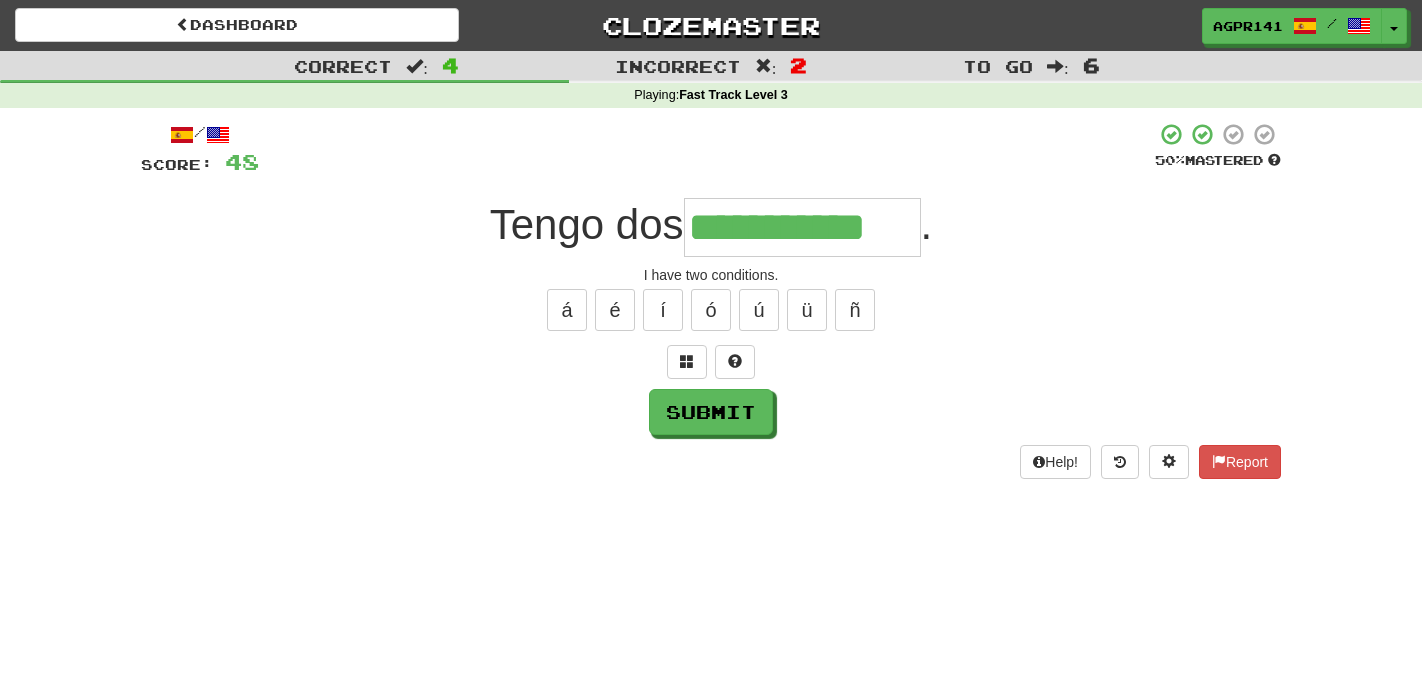 type on "**********" 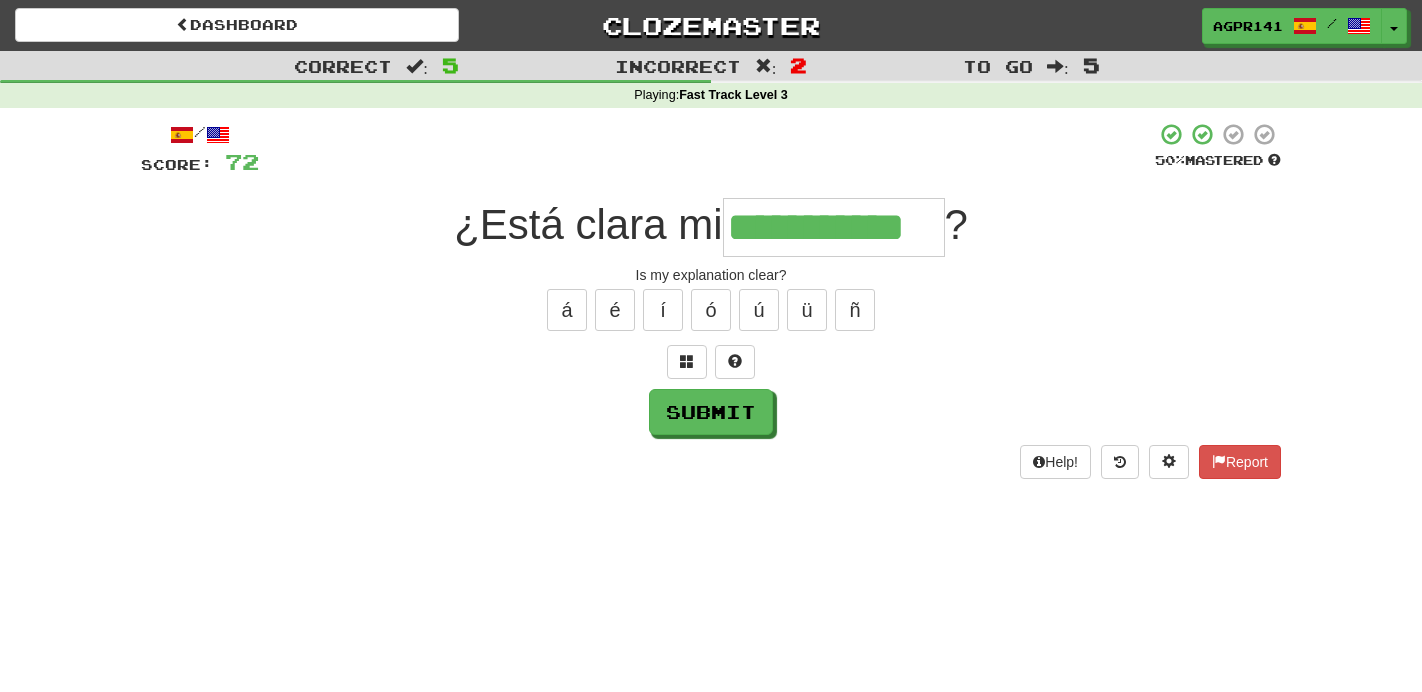 type on "**********" 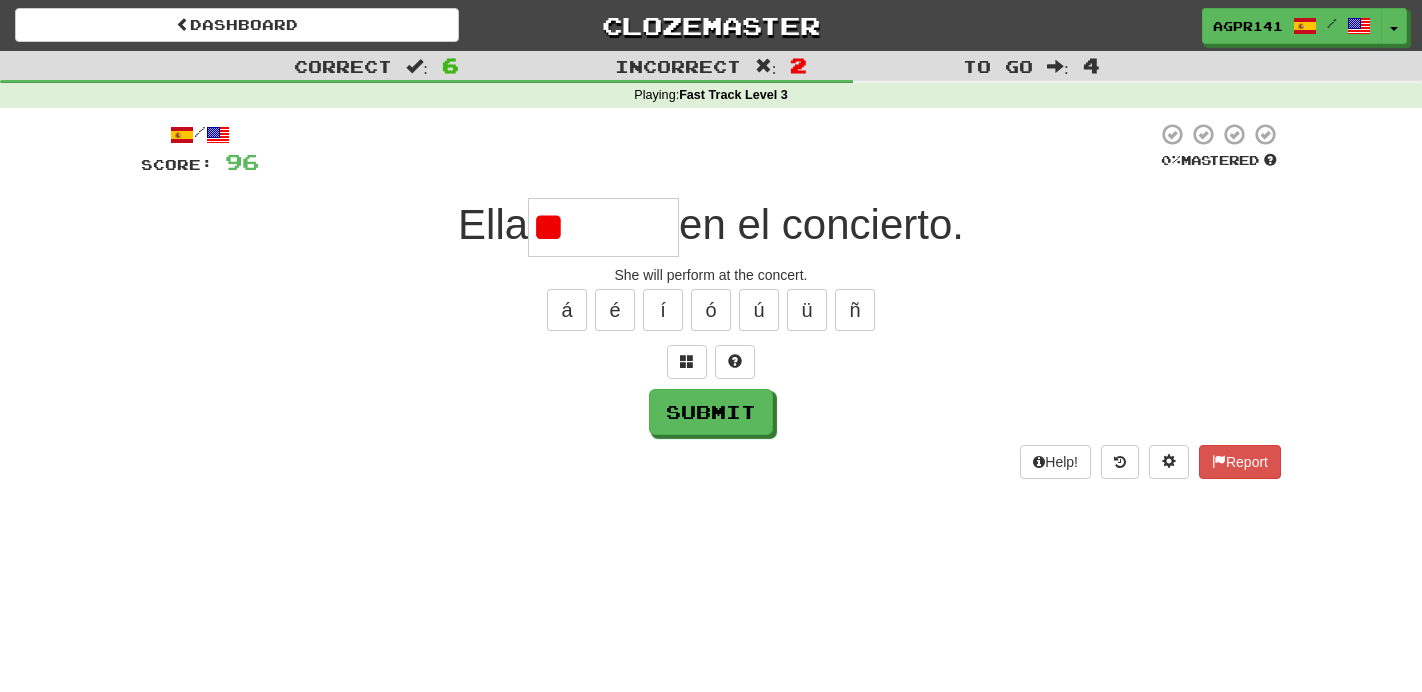 type on "*" 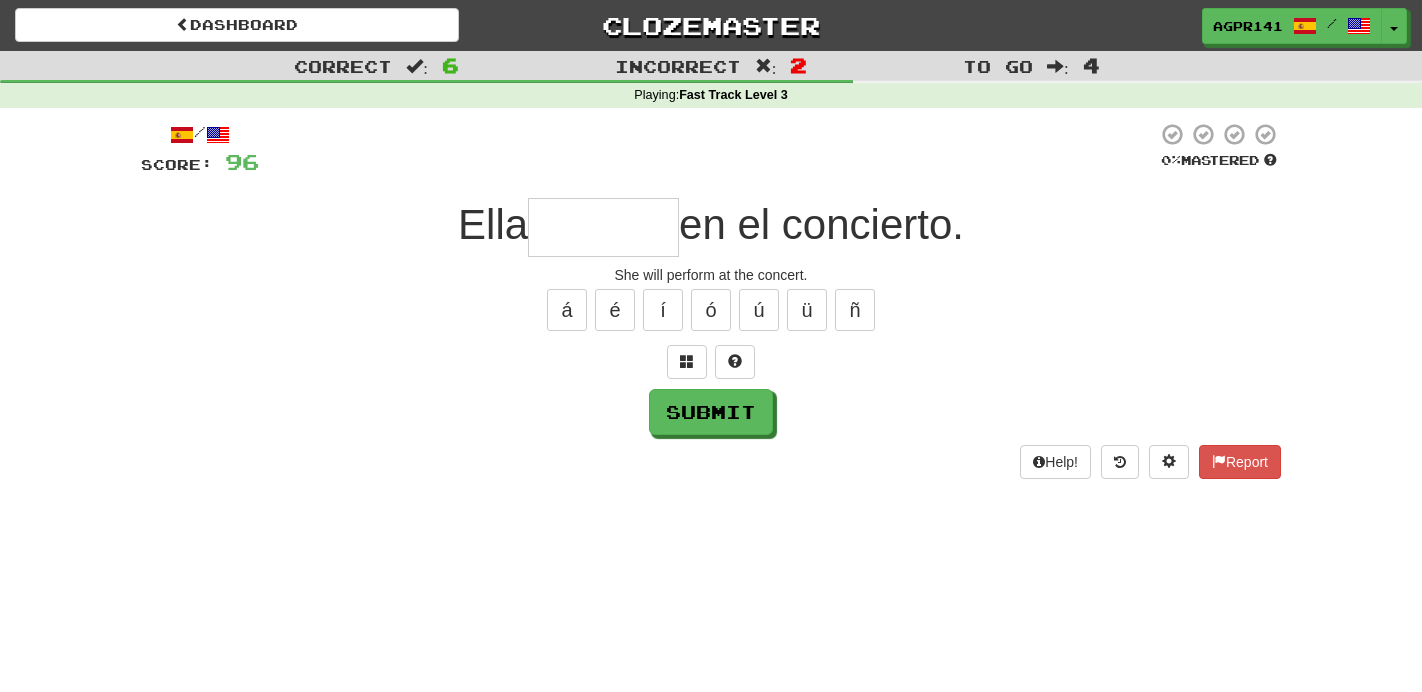 type on "*" 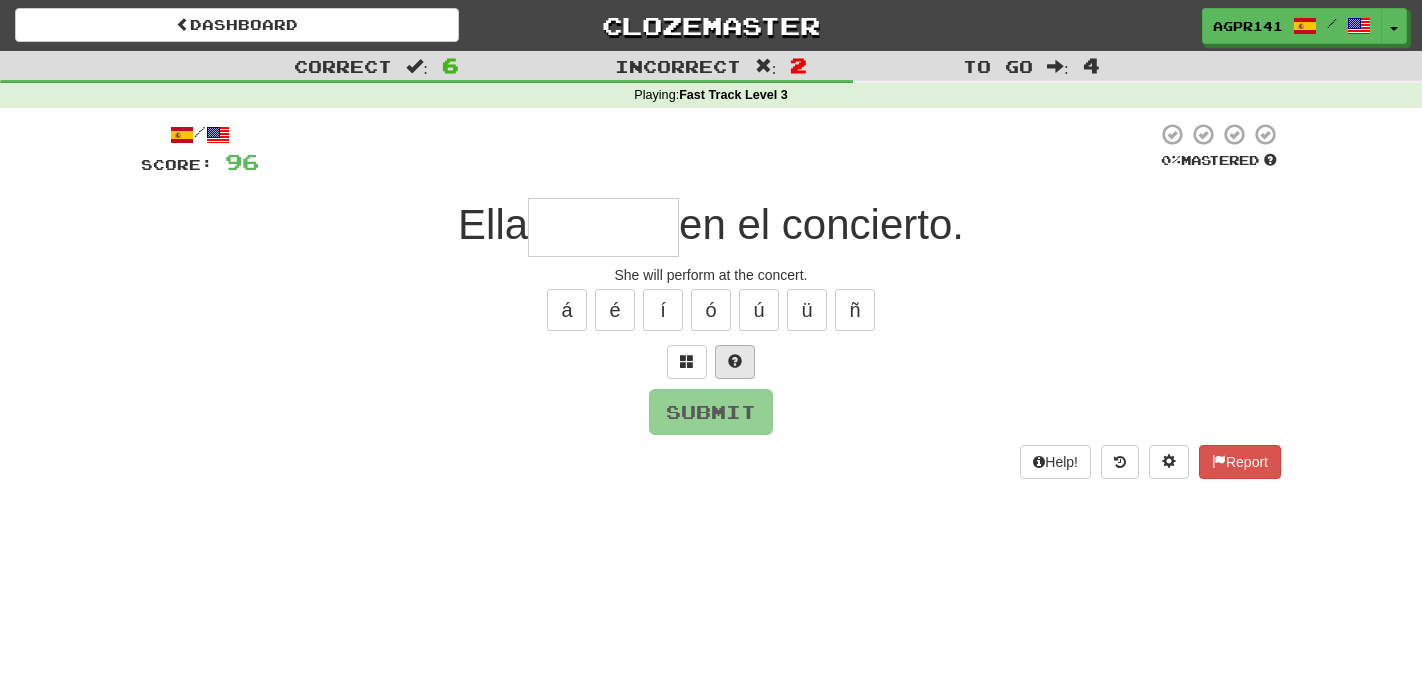 click at bounding box center [711, 362] 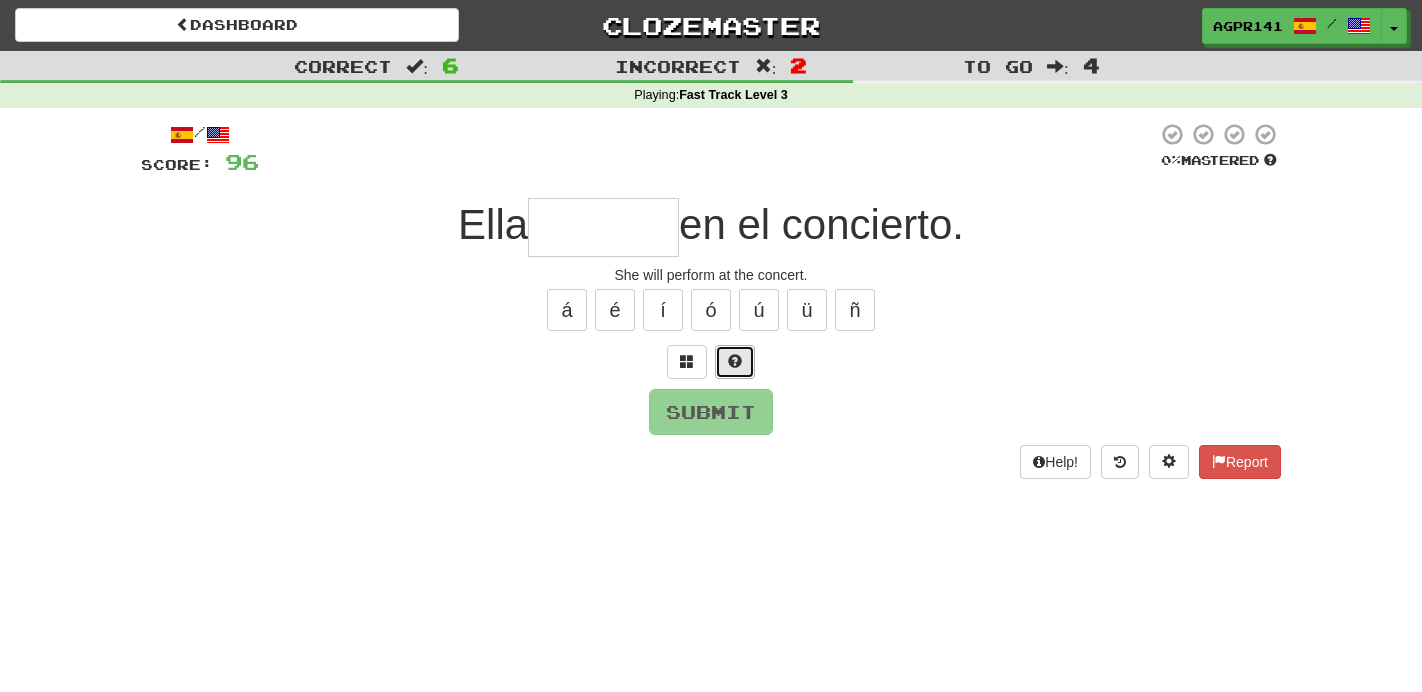 click at bounding box center [735, 362] 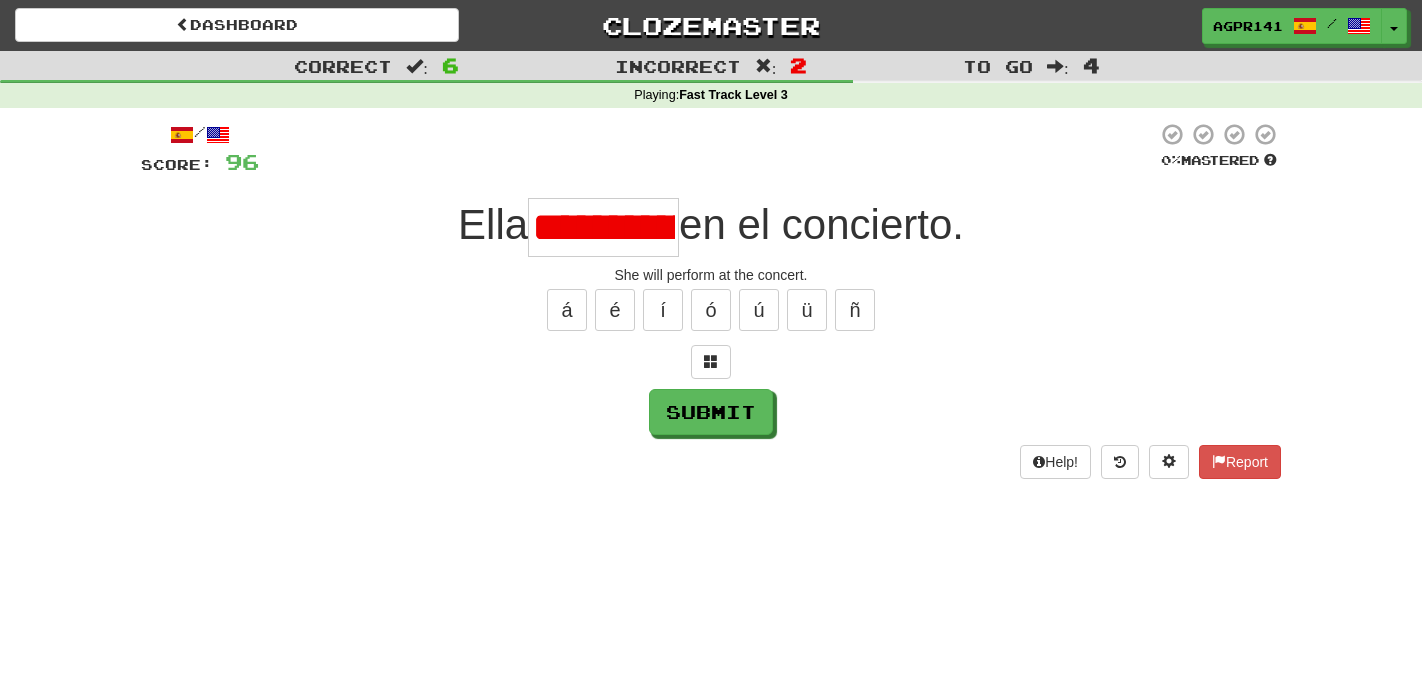 scroll, scrollTop: 0, scrollLeft: 70, axis: horizontal 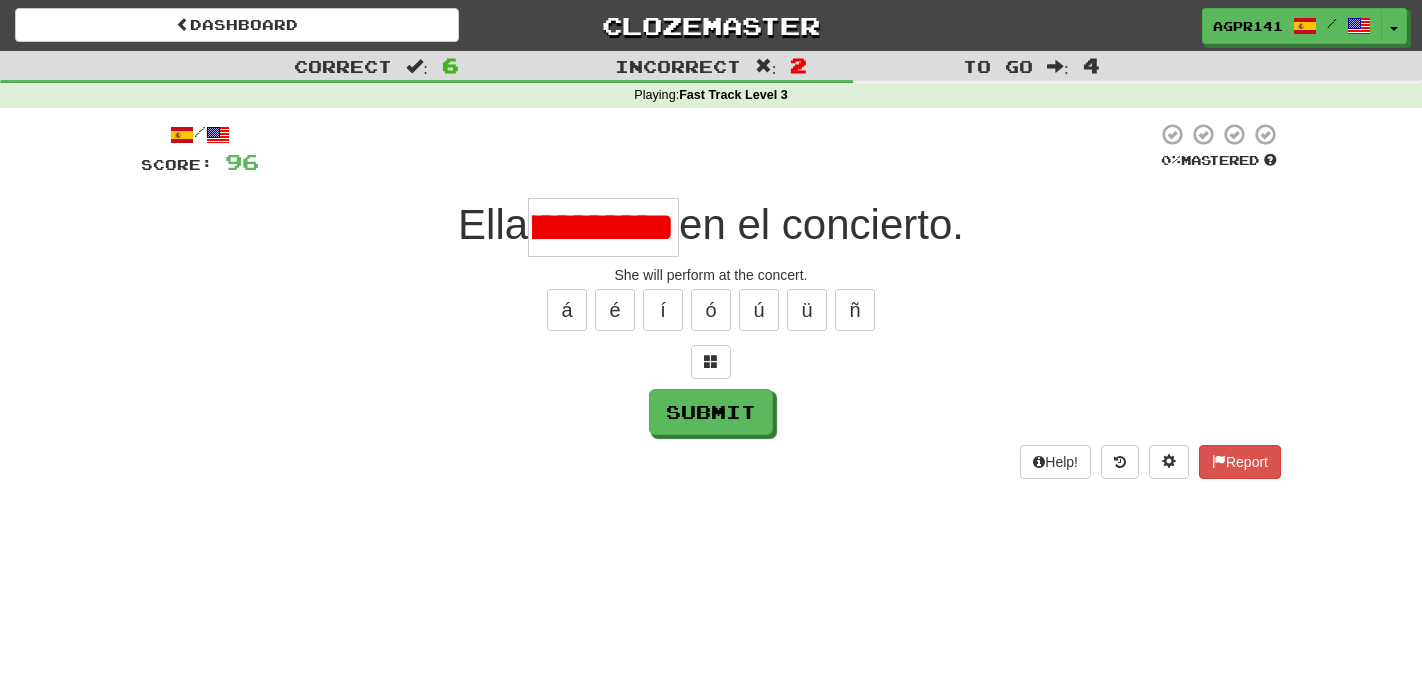 type on "*******" 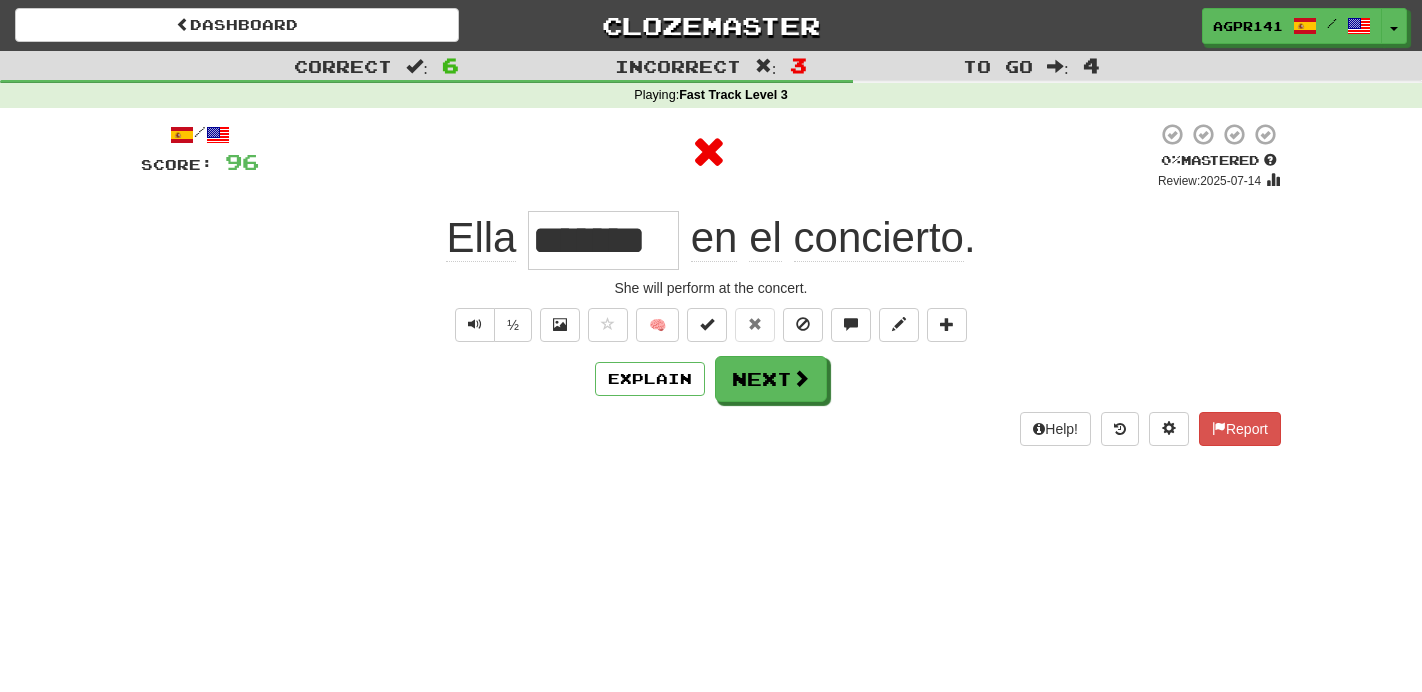 scroll, scrollTop: 0, scrollLeft: 0, axis: both 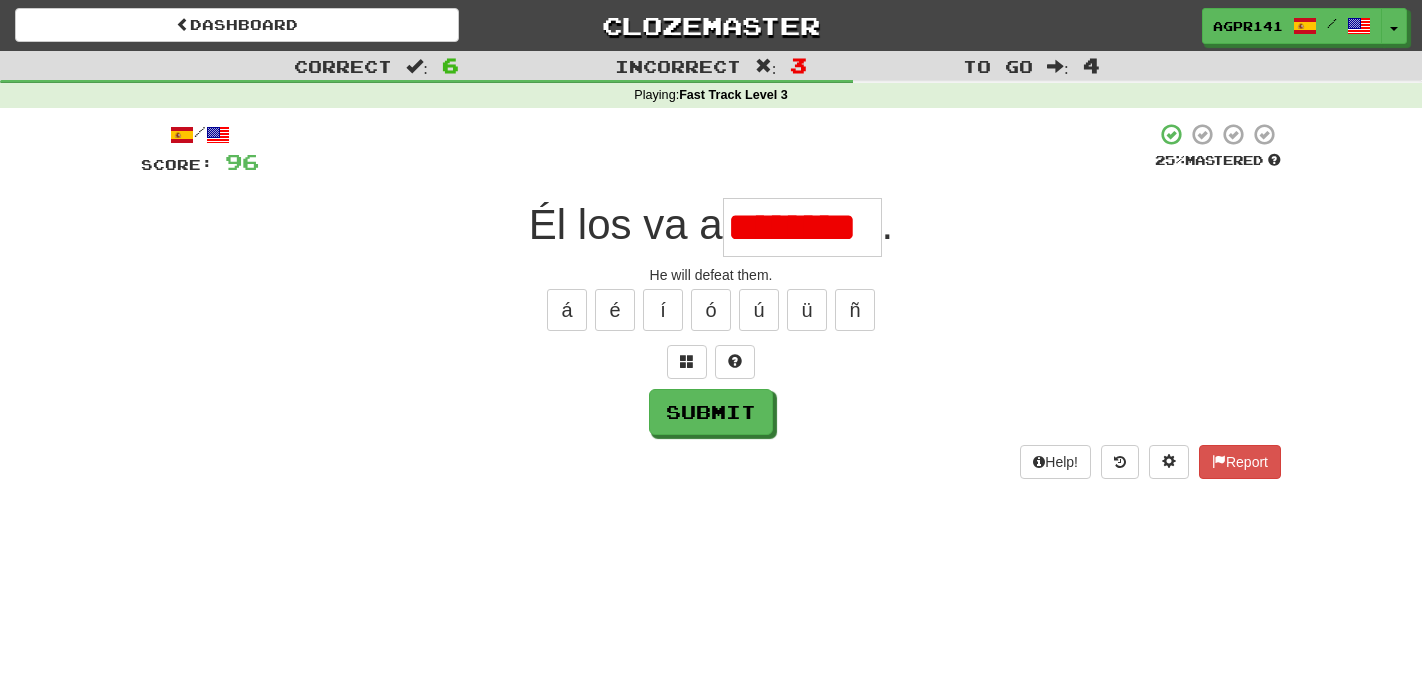 type on "********" 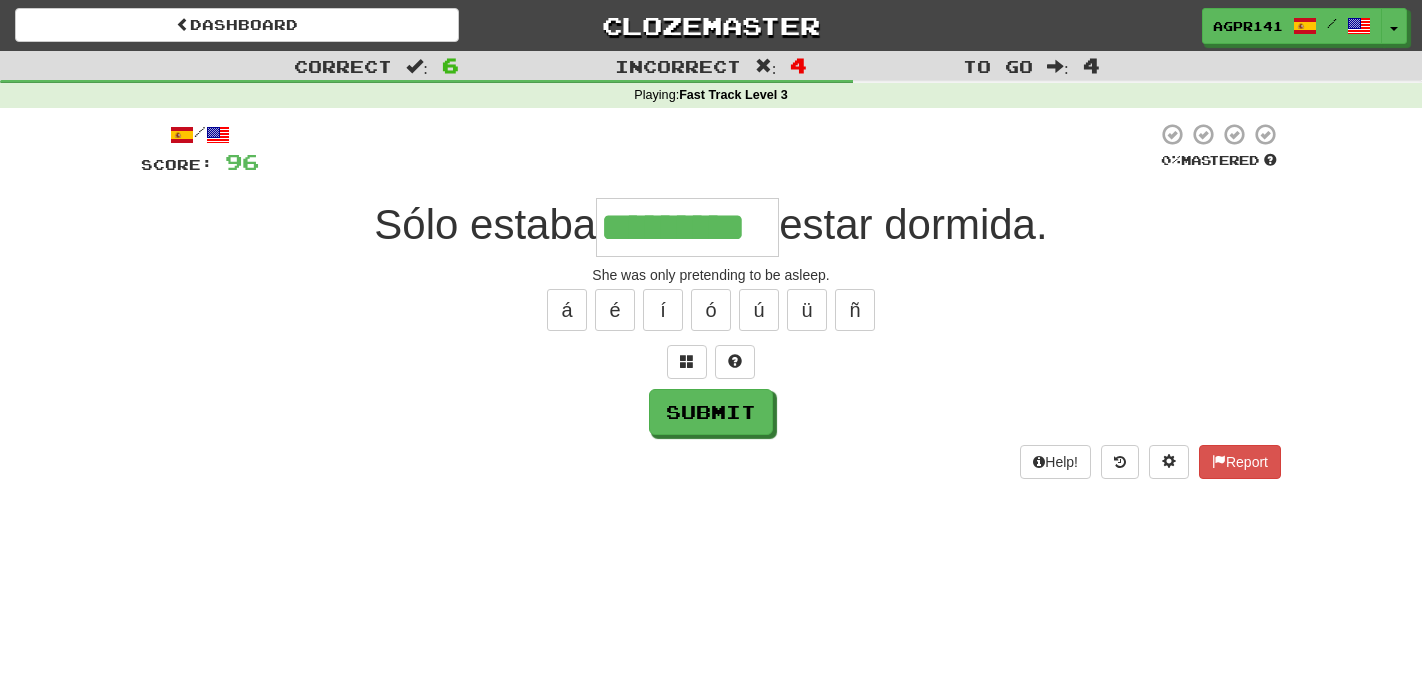 type on "*********" 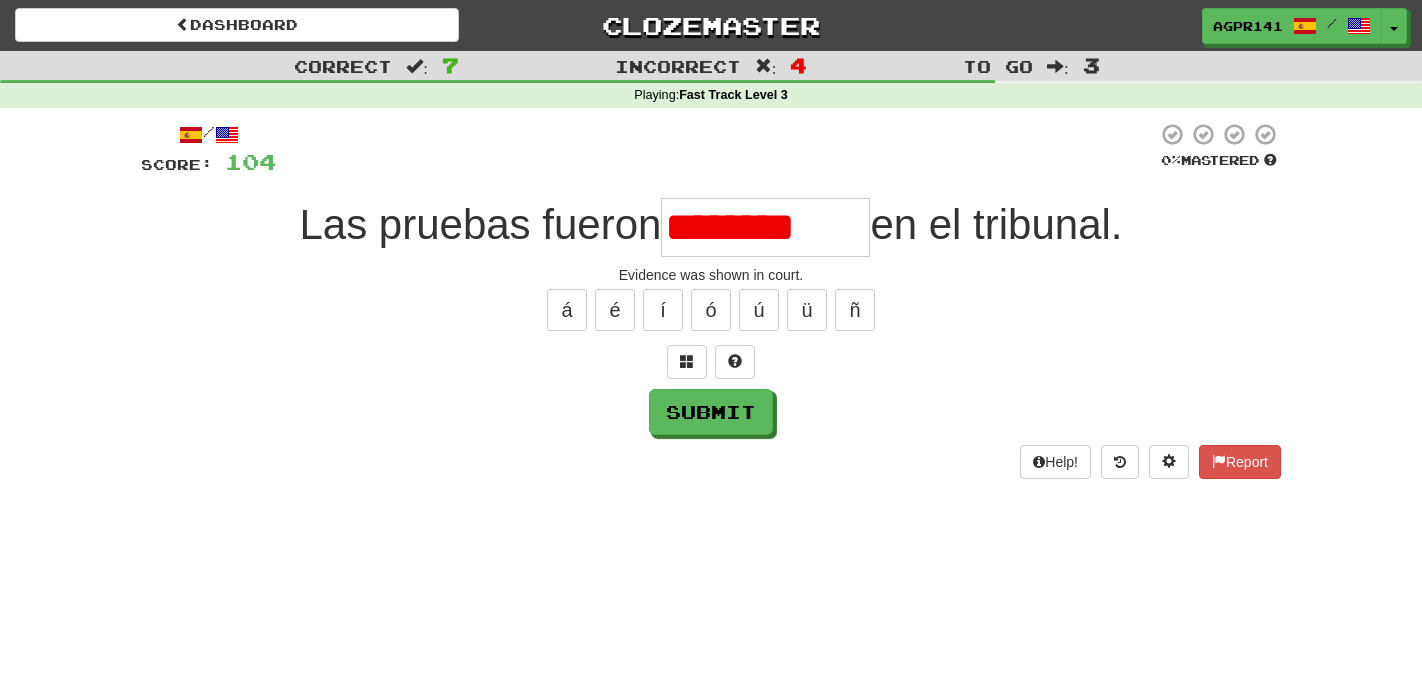 scroll, scrollTop: 0, scrollLeft: 0, axis: both 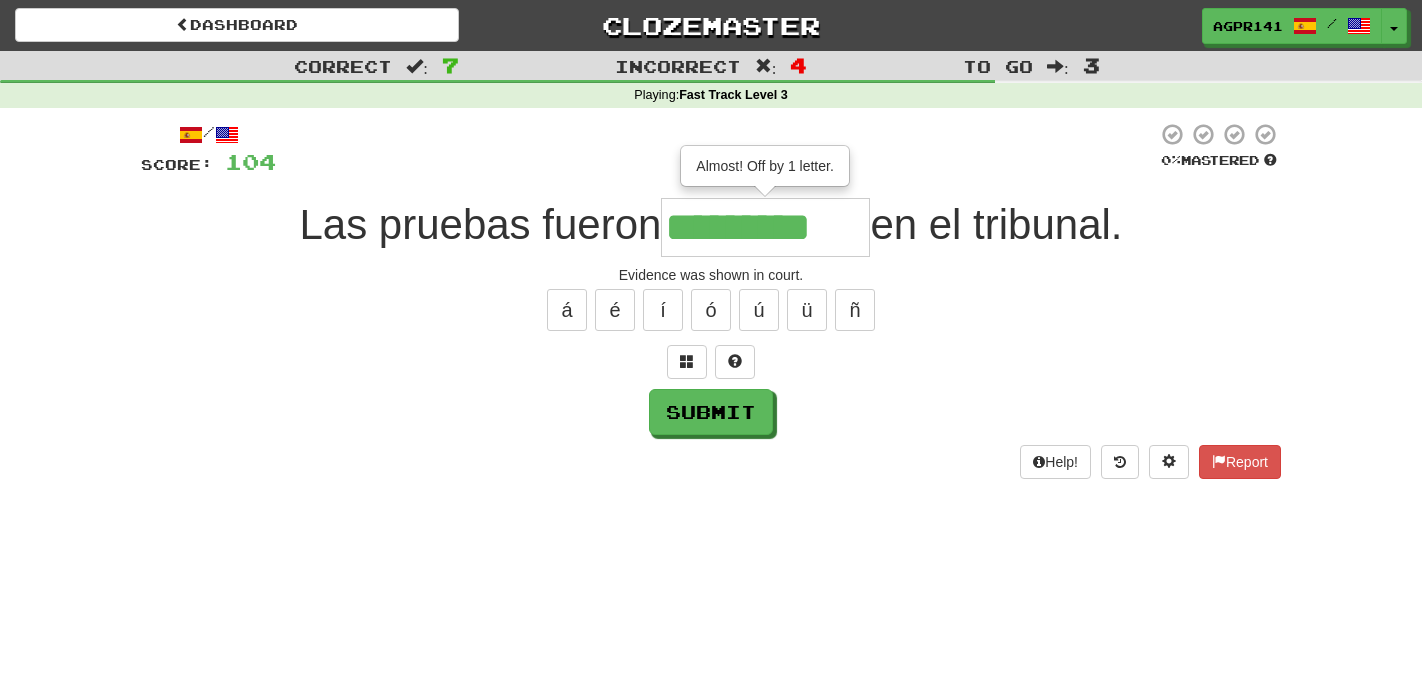 type on "*********" 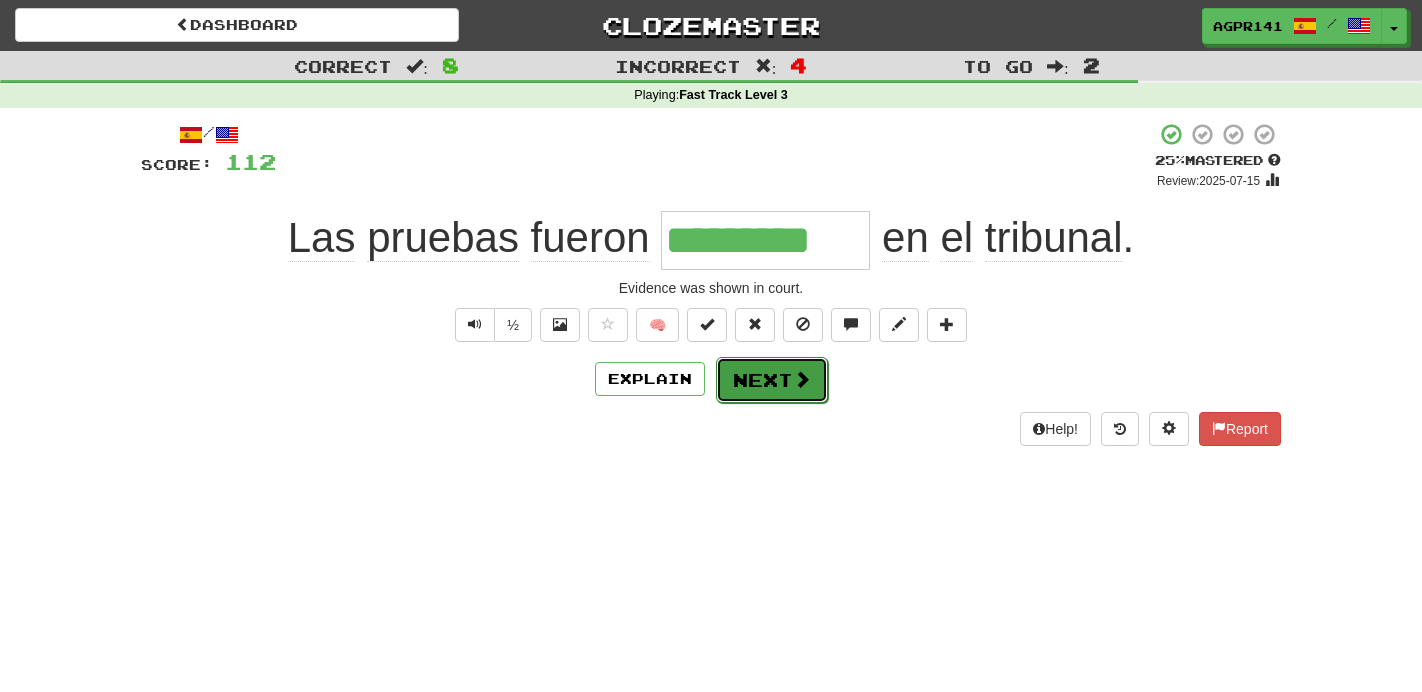 click on "Next" at bounding box center (772, 380) 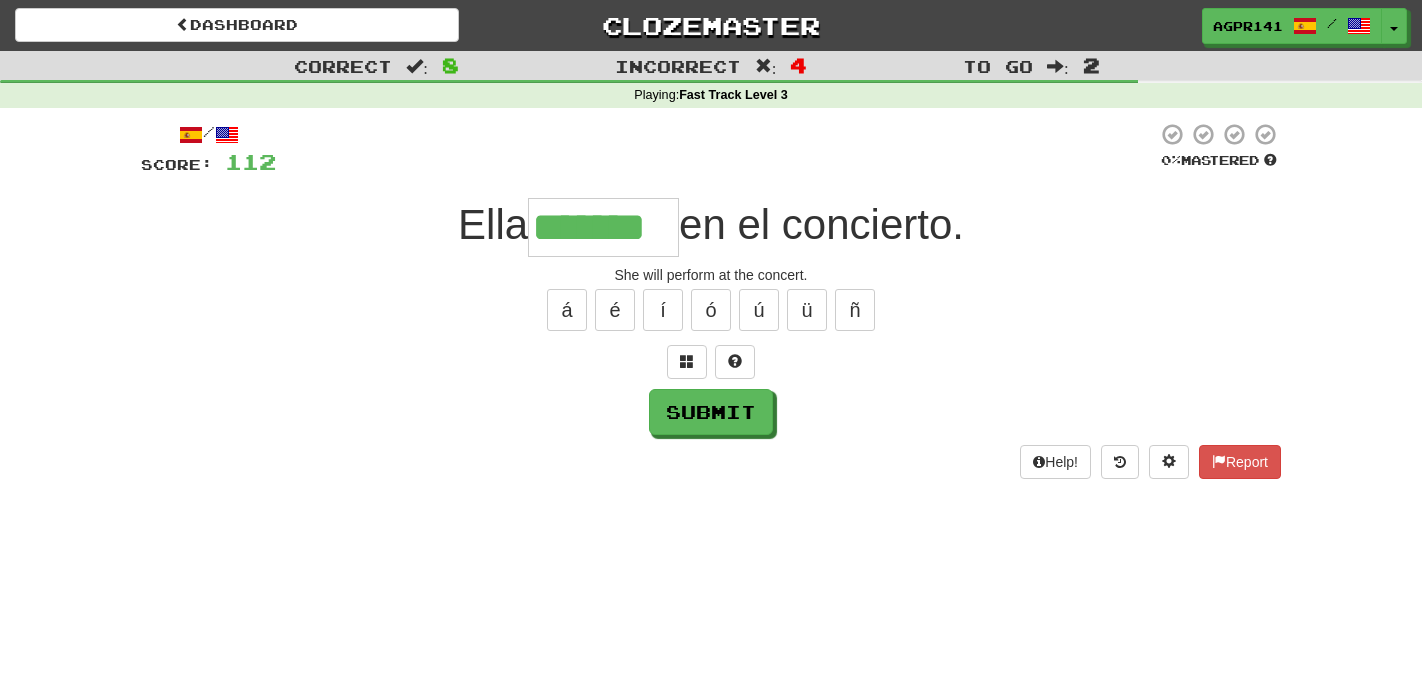 type on "*******" 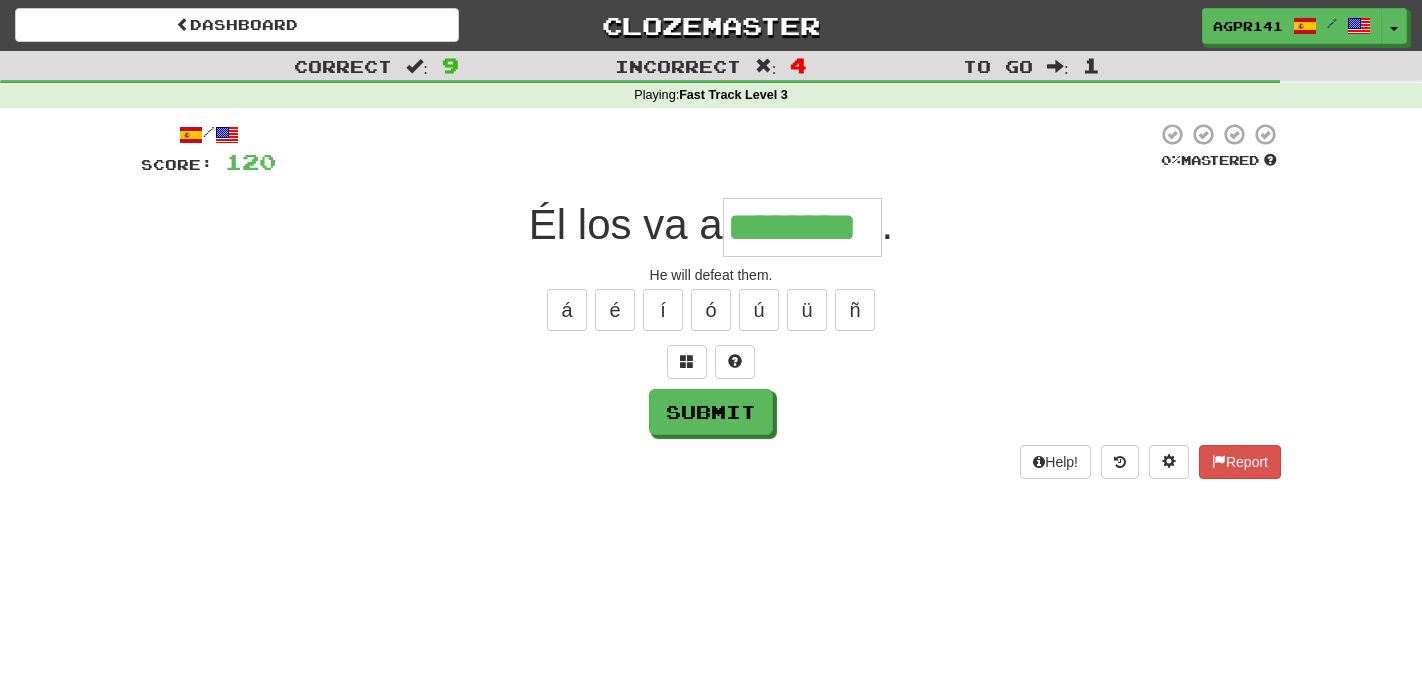 type on "********" 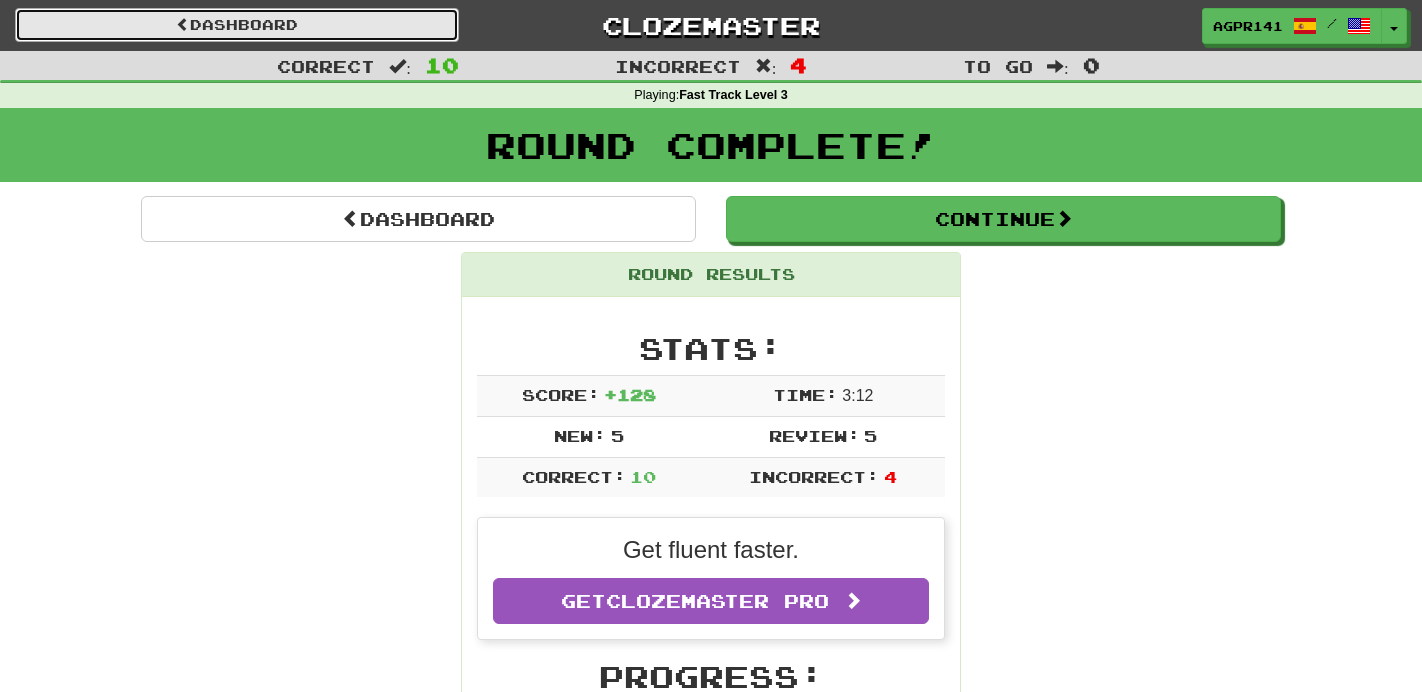 click on "Dashboard" at bounding box center [237, 25] 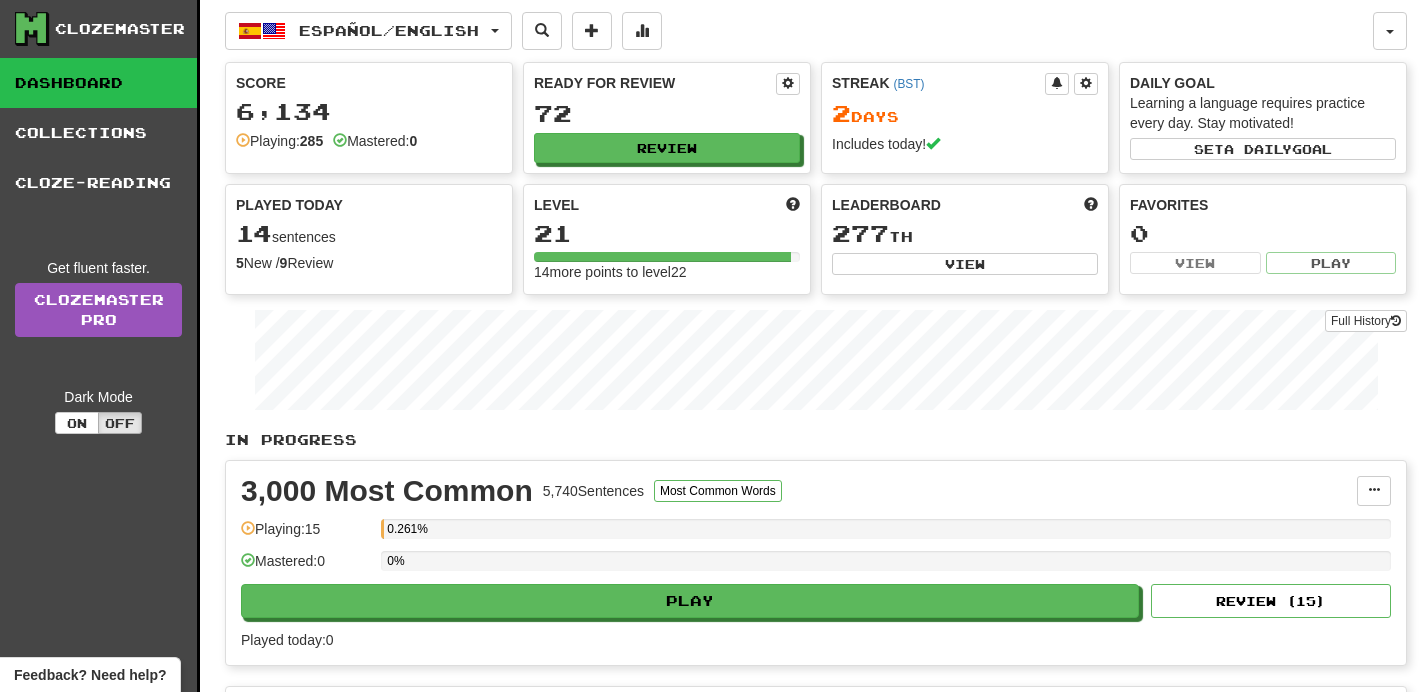 scroll, scrollTop: 0, scrollLeft: 0, axis: both 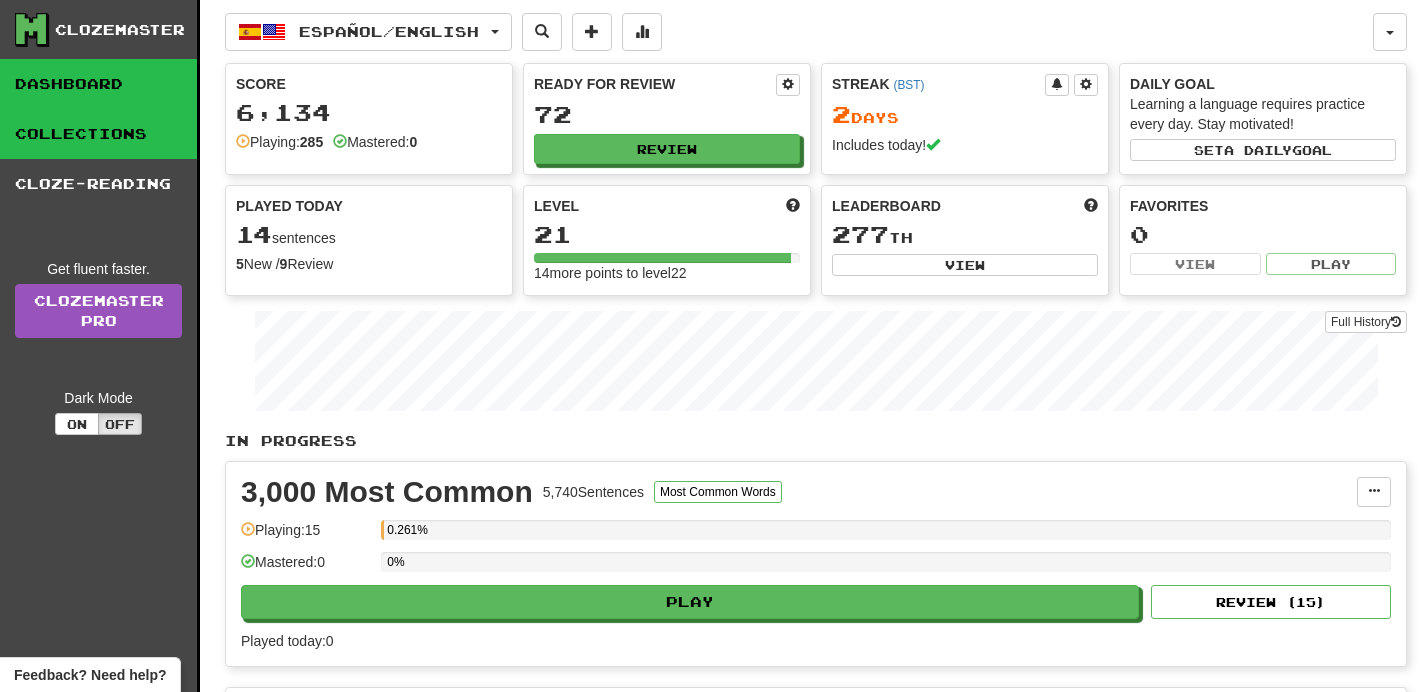 click on "Collections" at bounding box center (98, 134) 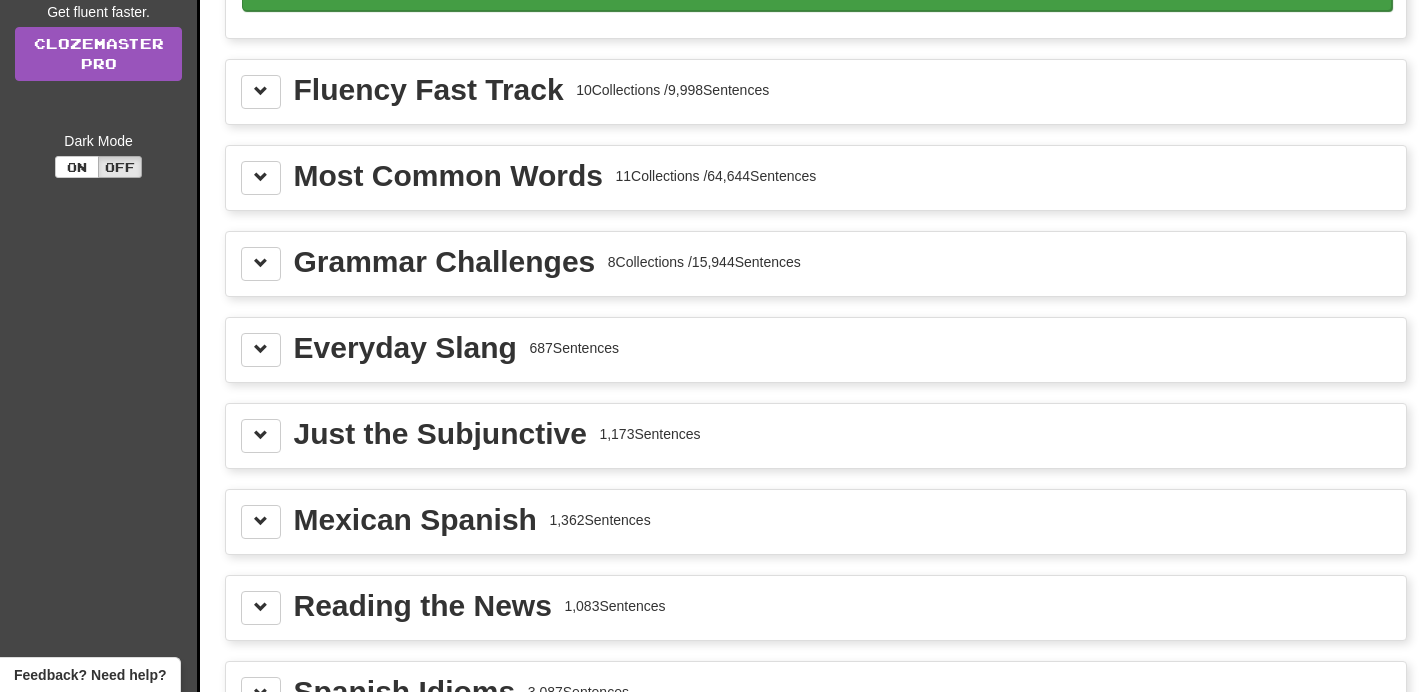 scroll, scrollTop: 258, scrollLeft: 0, axis: vertical 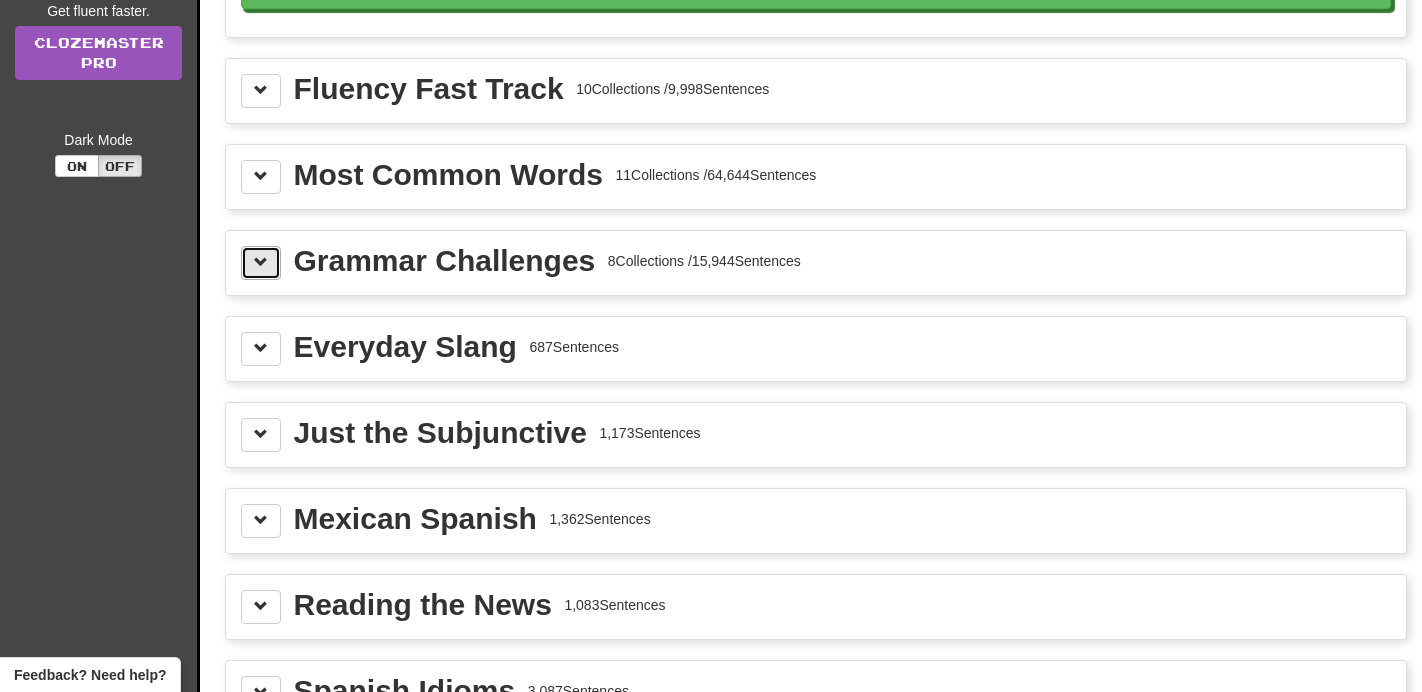 click at bounding box center [261, 262] 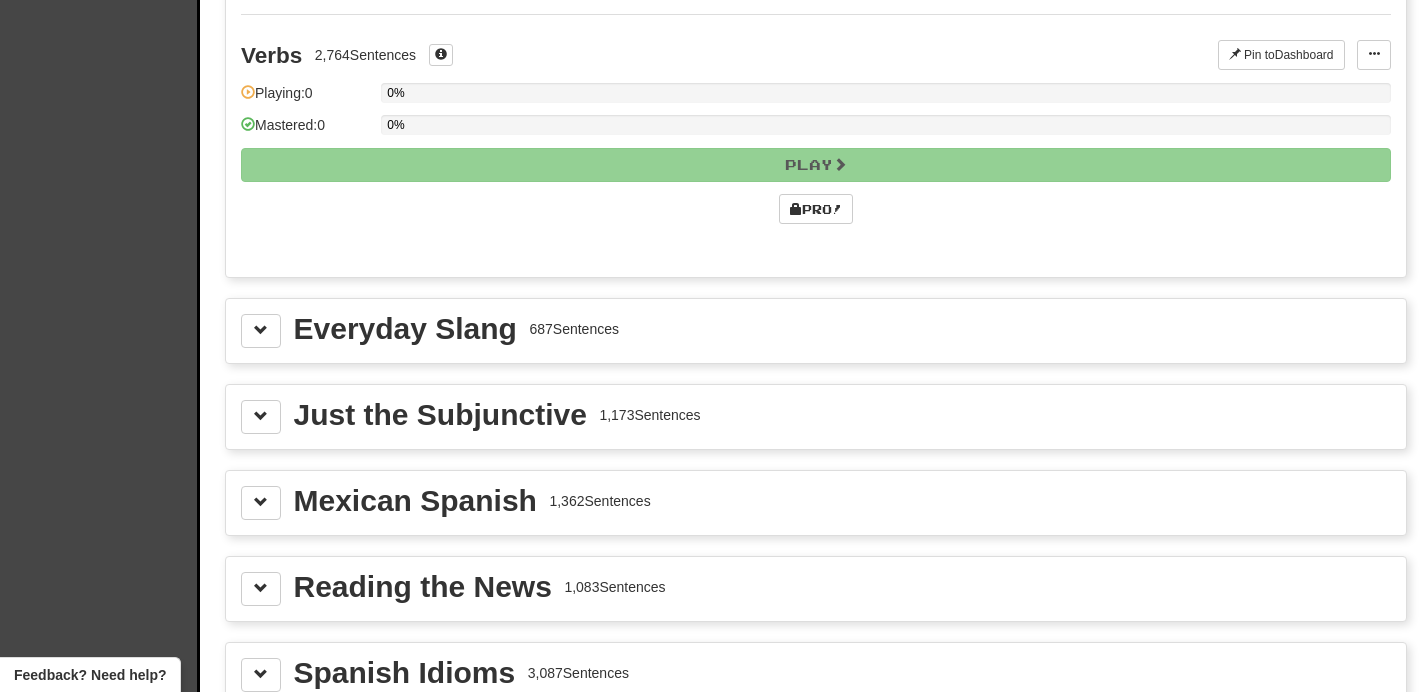 scroll, scrollTop: 2264, scrollLeft: 0, axis: vertical 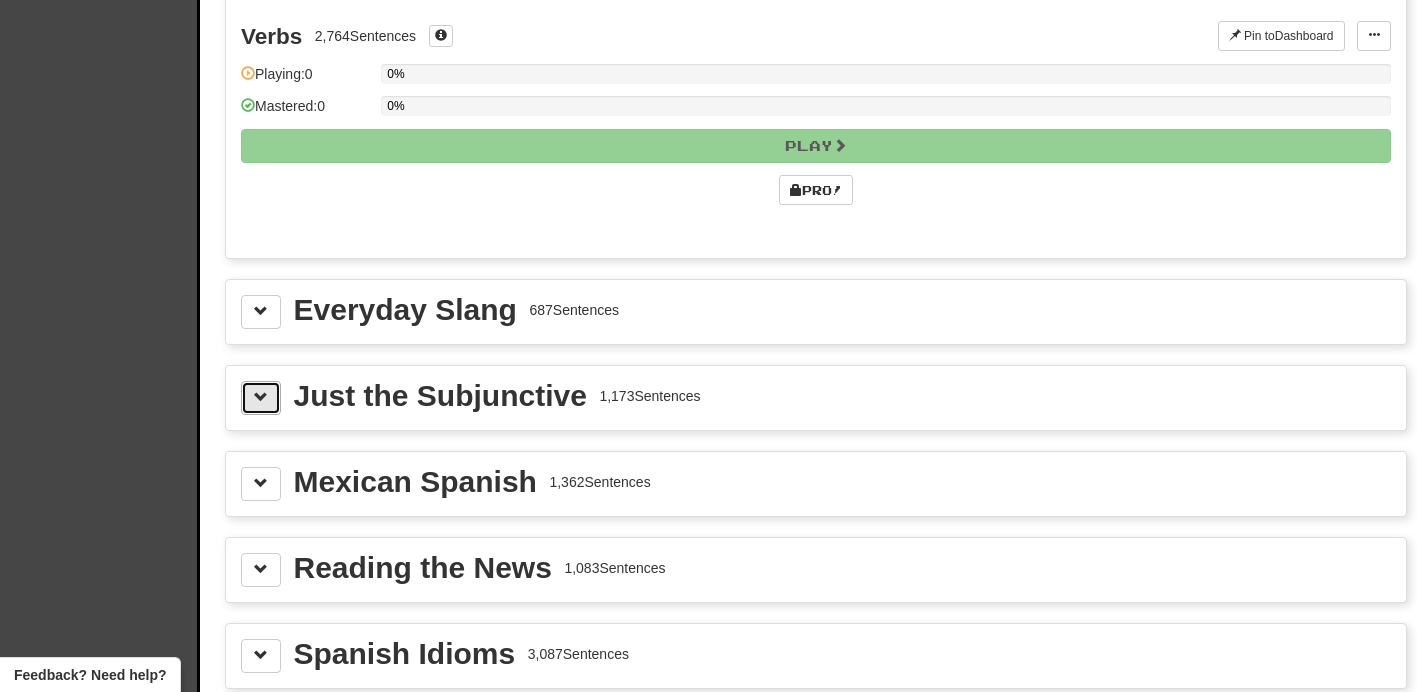 click at bounding box center (261, 397) 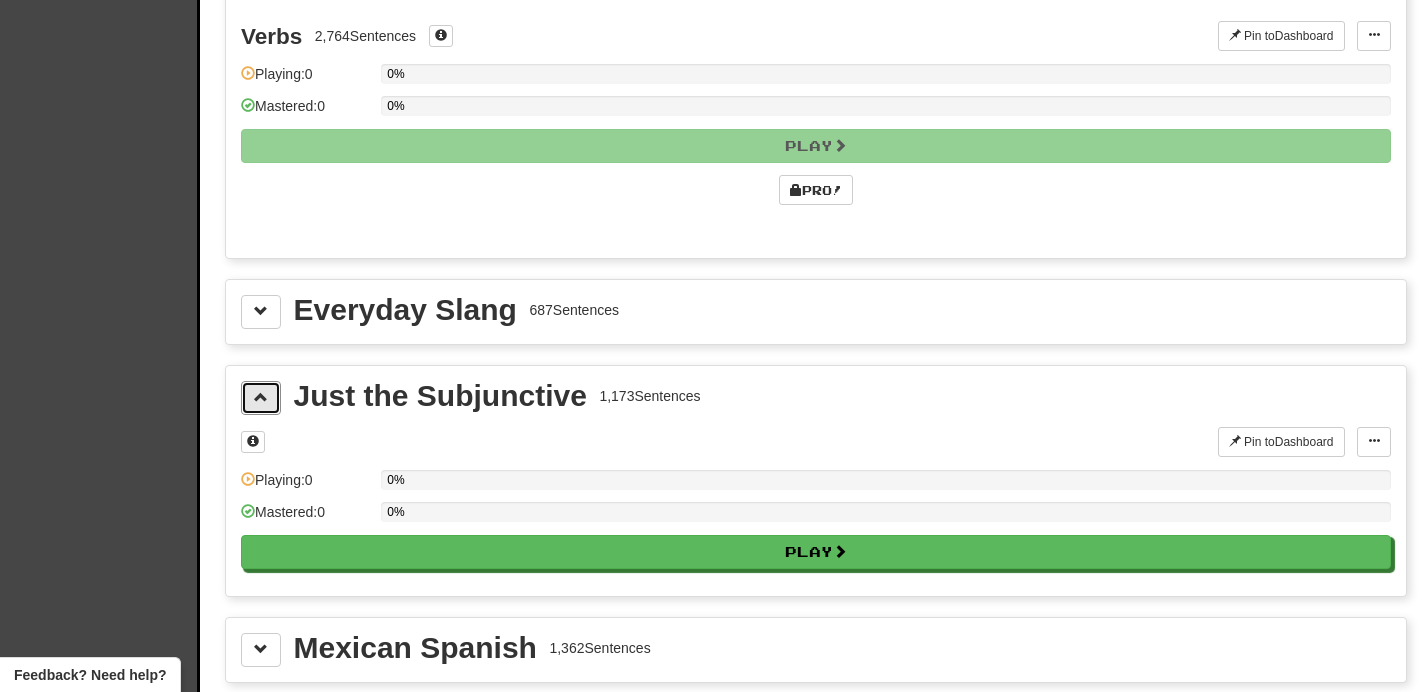 scroll, scrollTop: 2310, scrollLeft: 0, axis: vertical 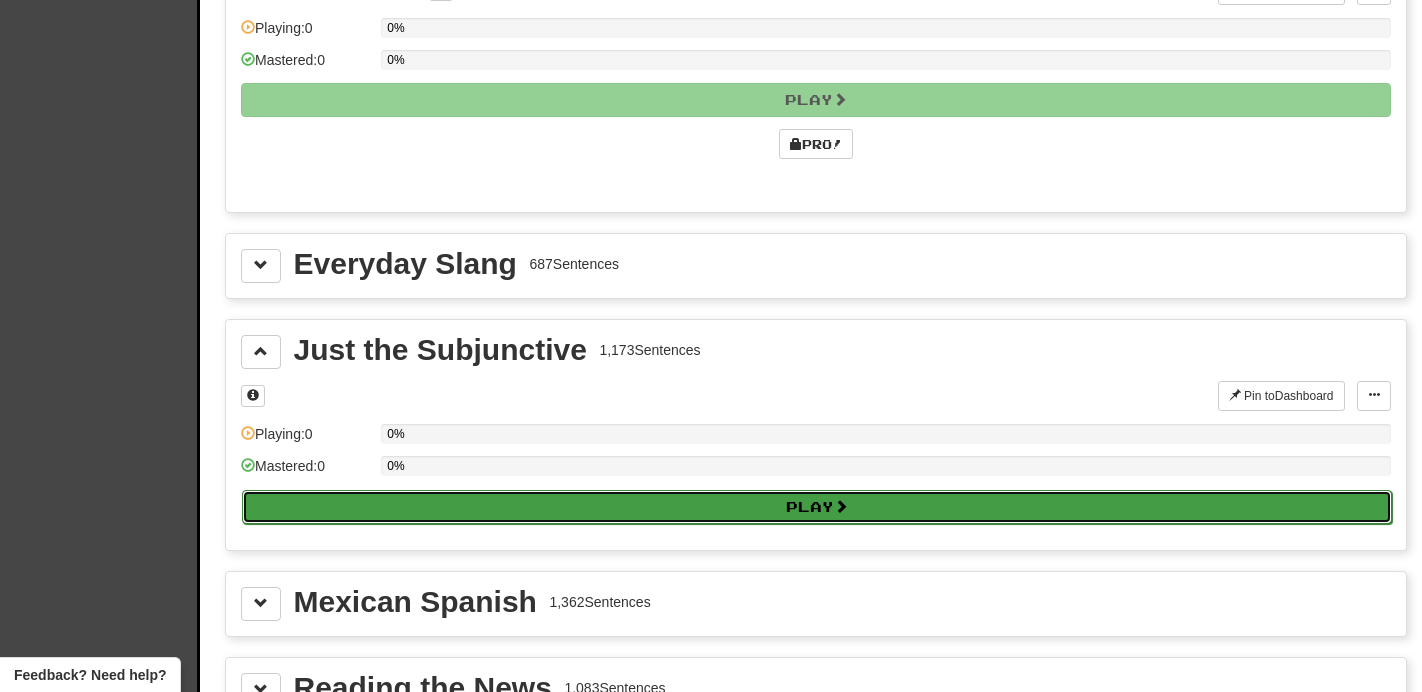 click on "Play" at bounding box center [817, 507] 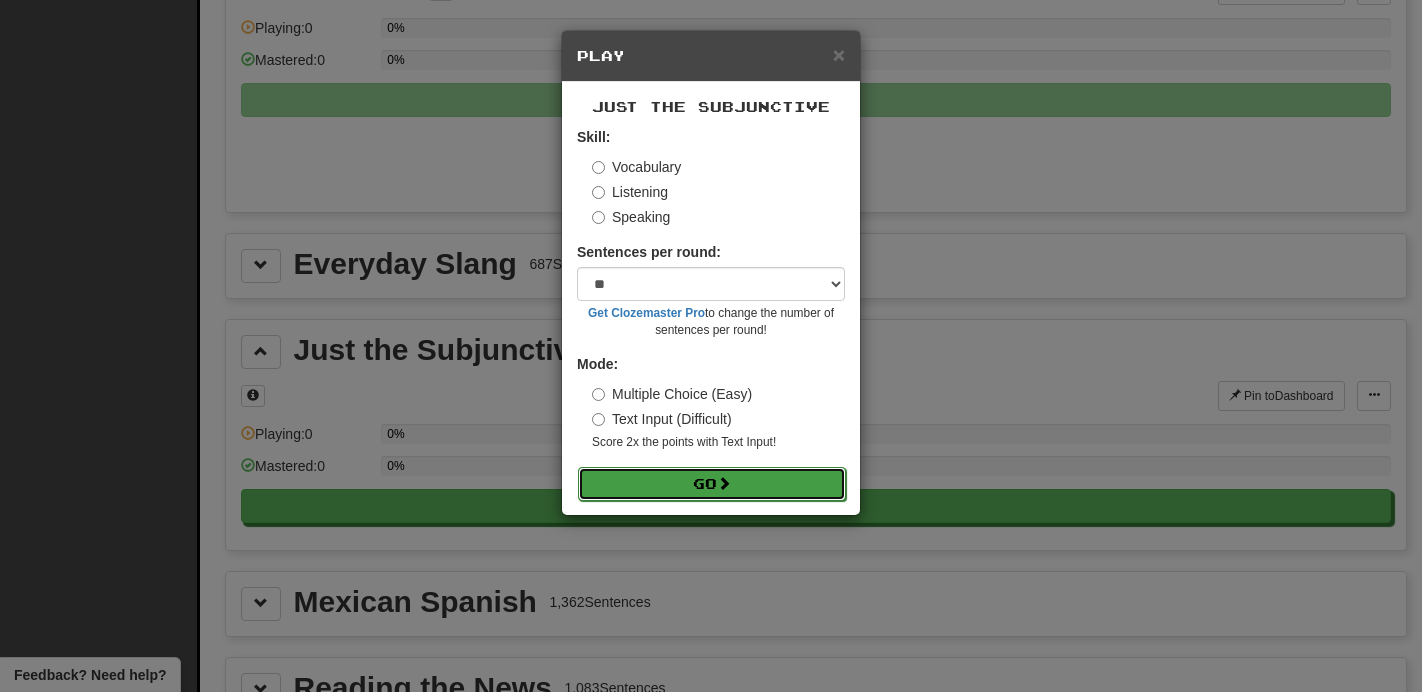 click on "Go" at bounding box center (712, 484) 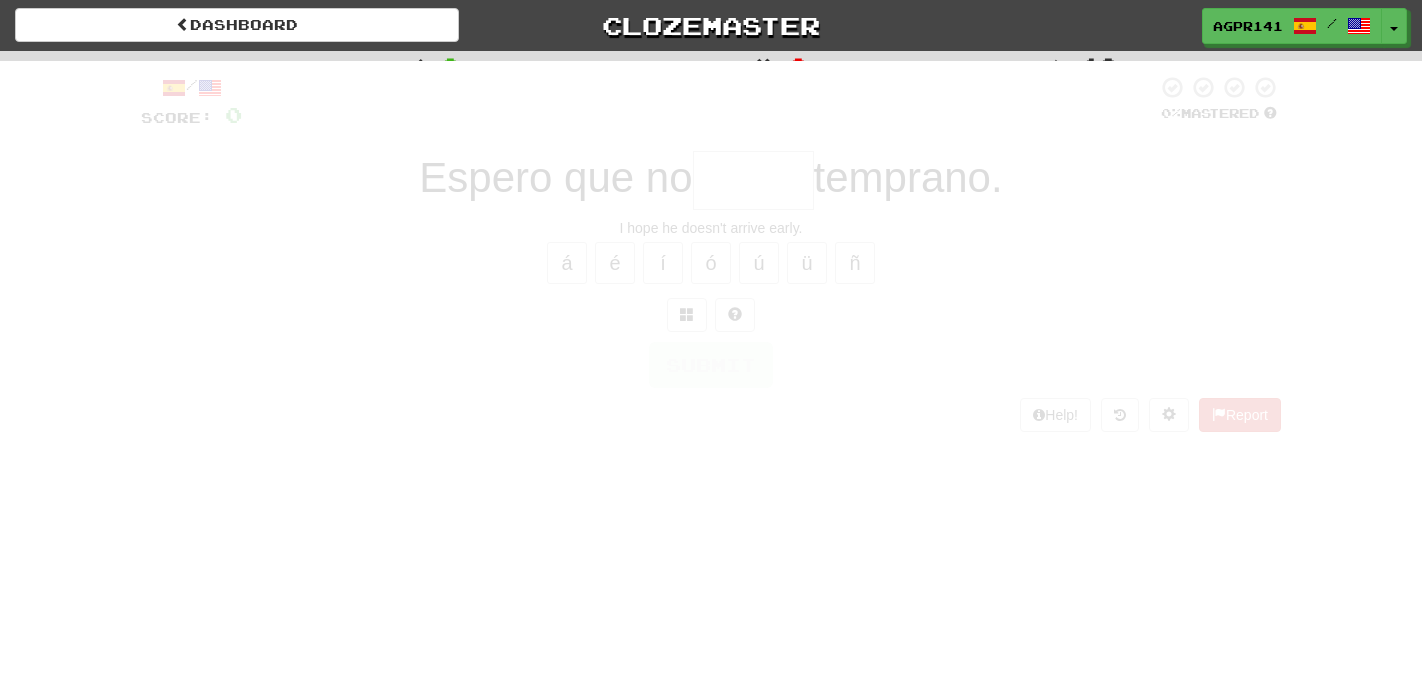 scroll, scrollTop: 0, scrollLeft: 0, axis: both 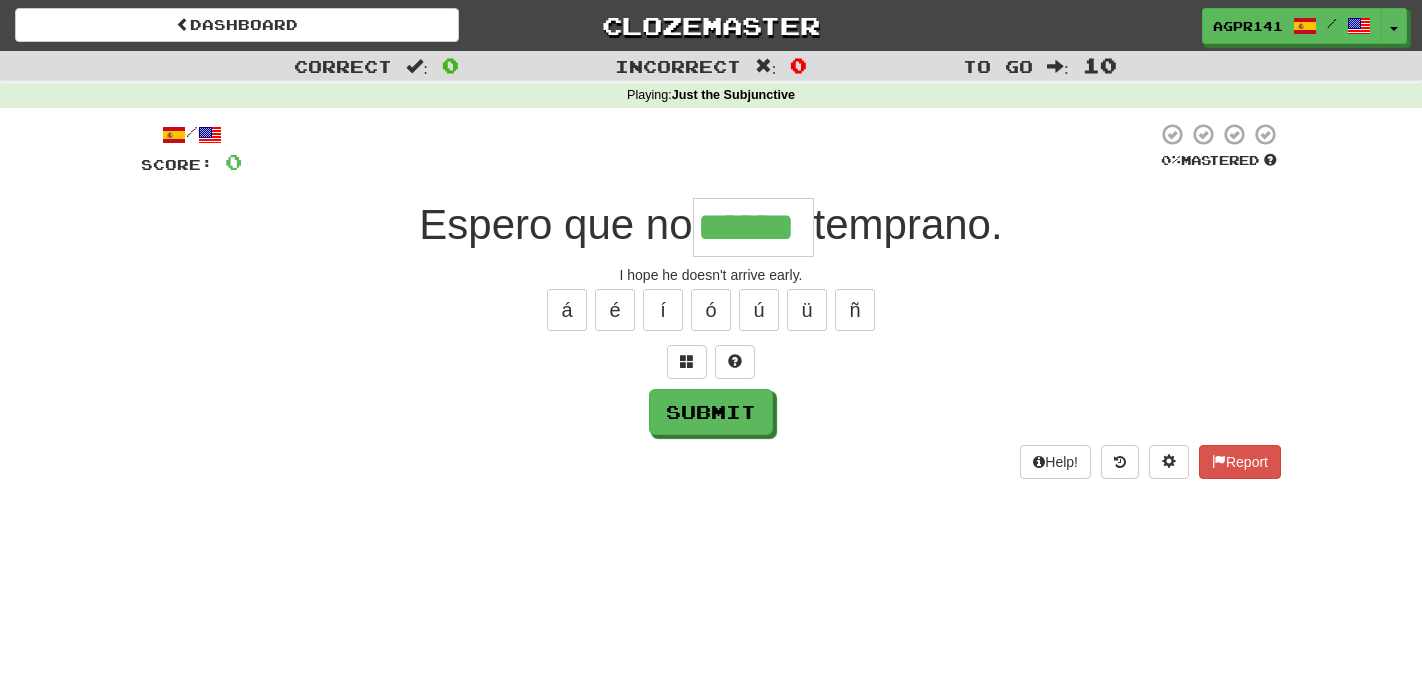 type on "******" 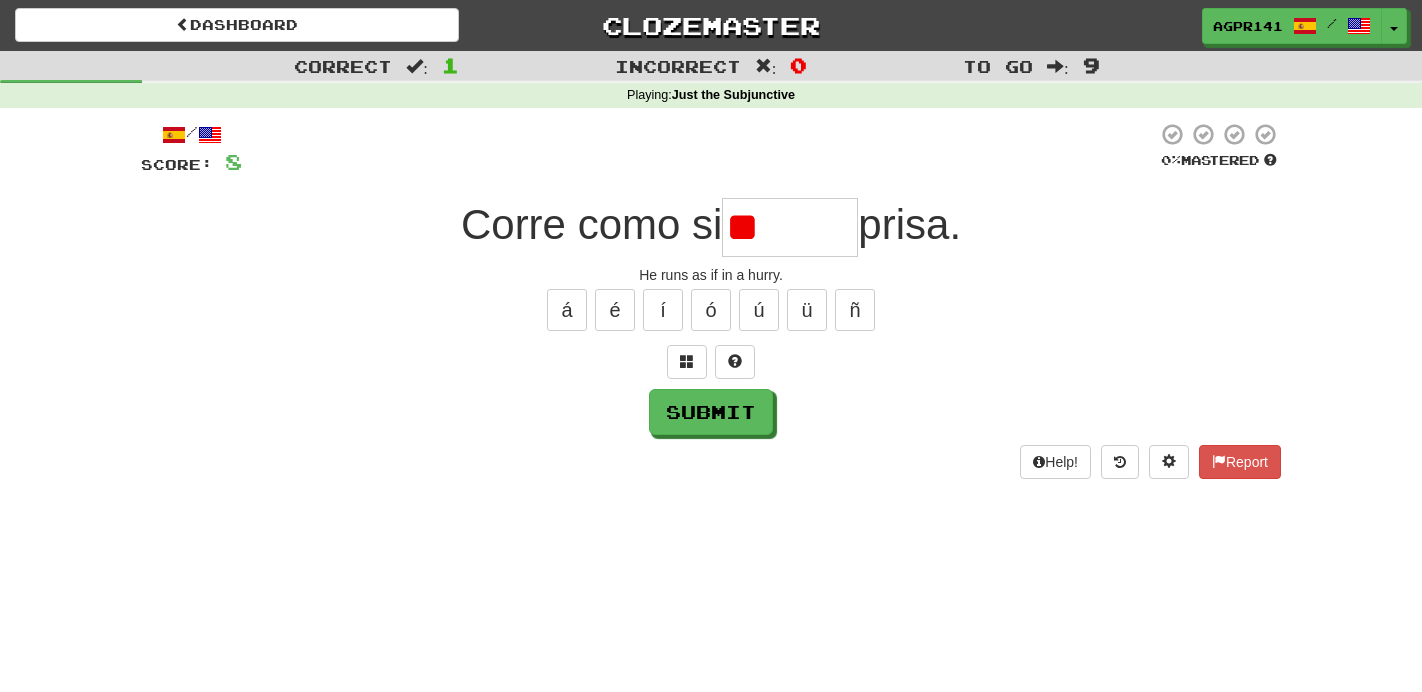 type on "*" 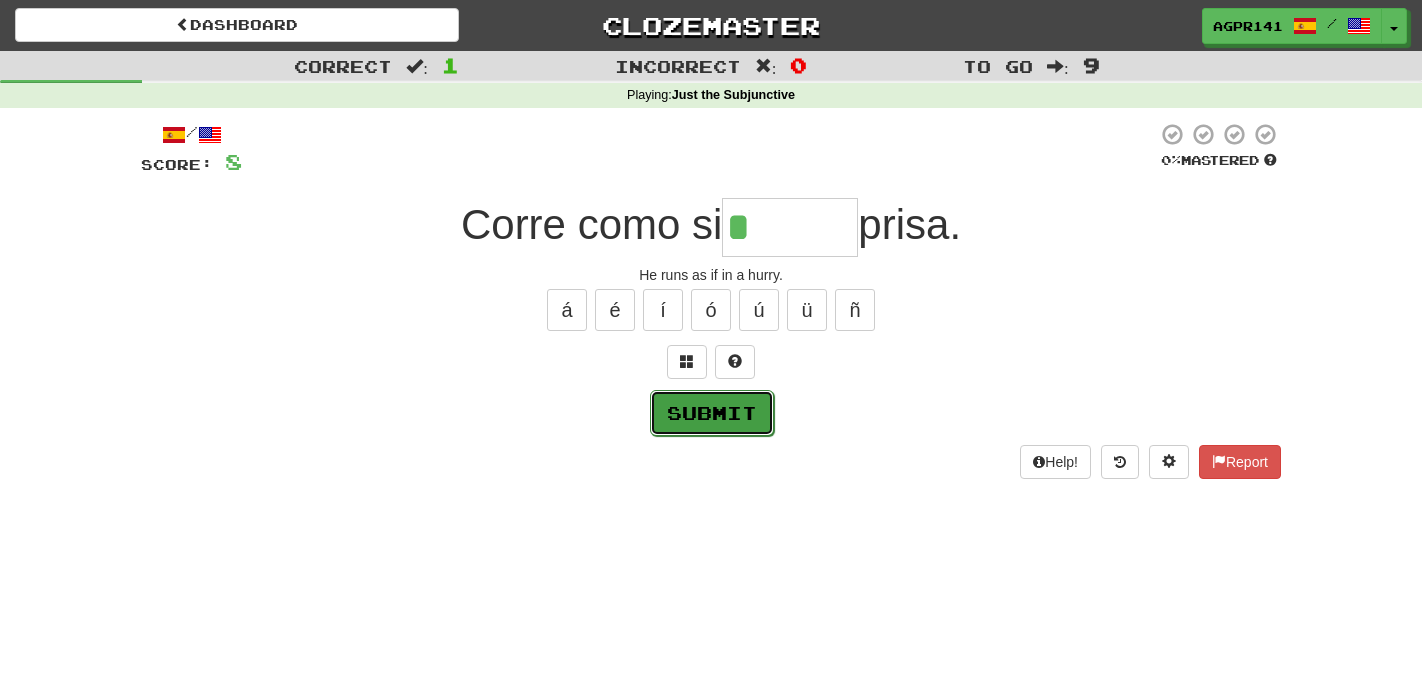 click on "Submit" at bounding box center [712, 413] 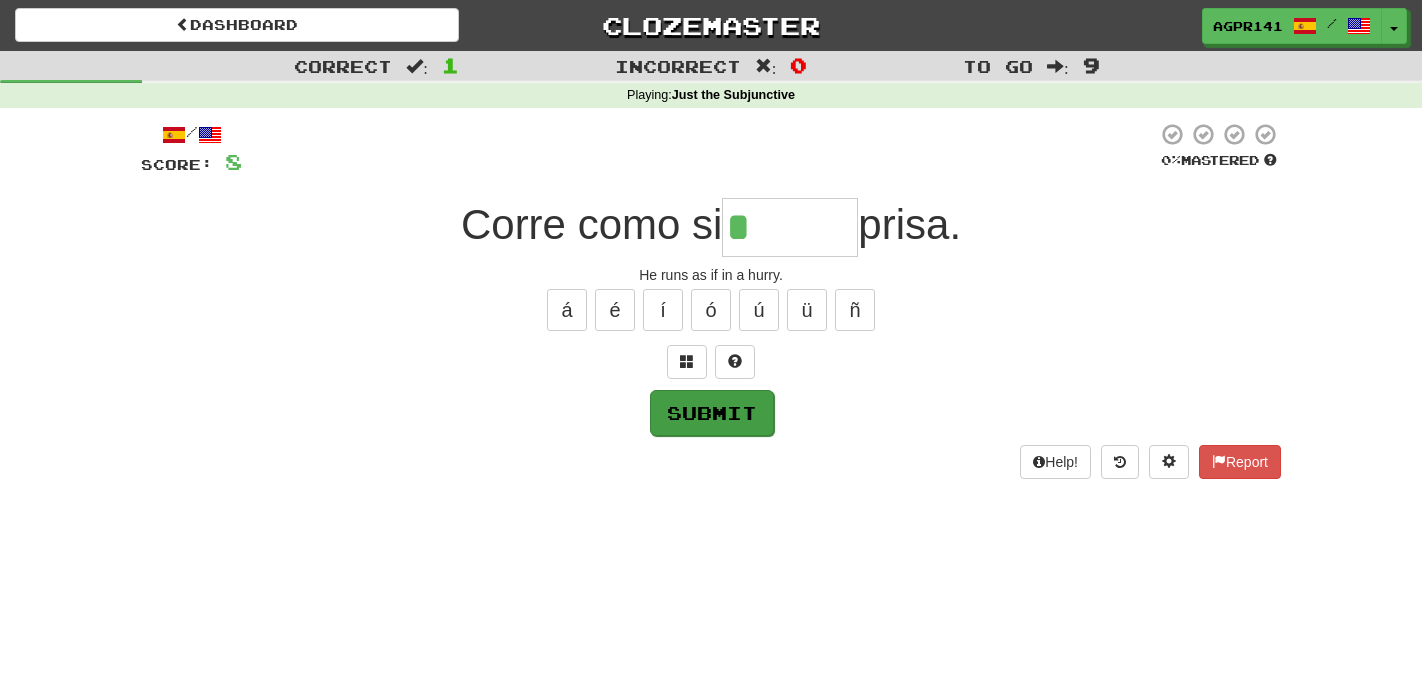 type on "*******" 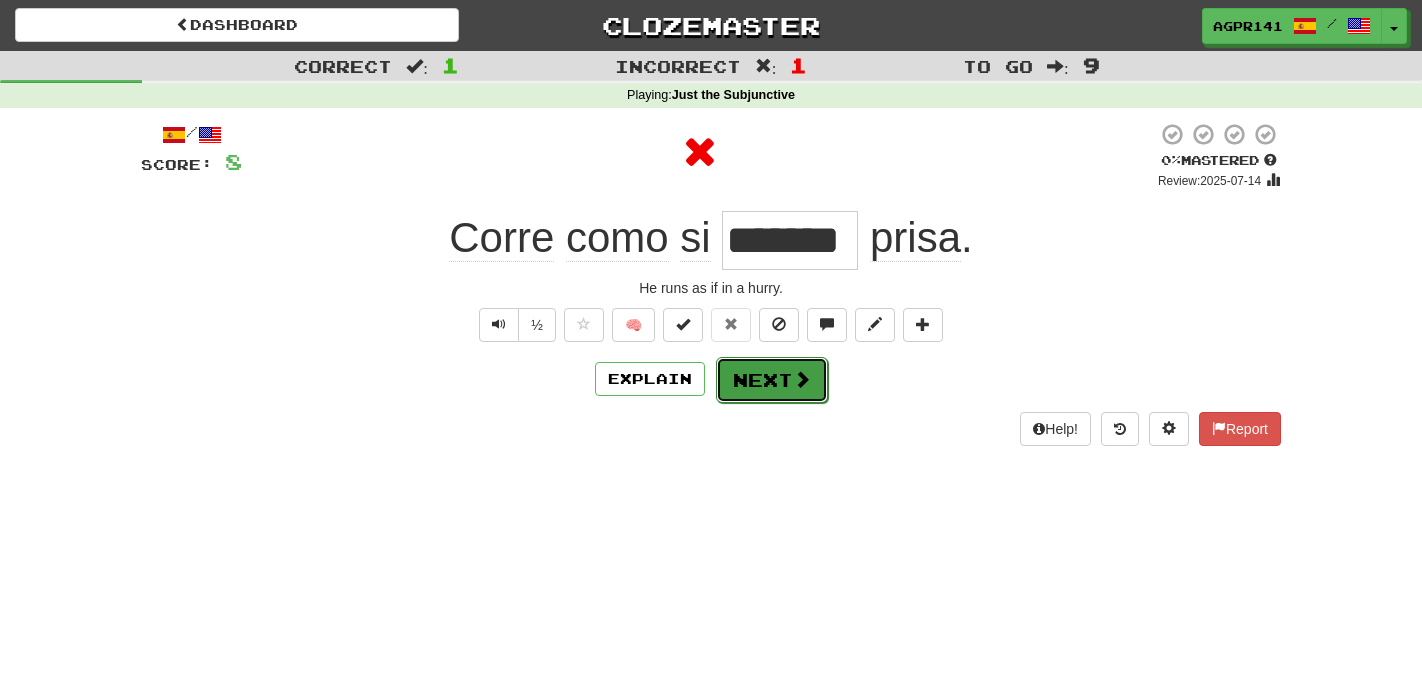 click on "Next" at bounding box center [772, 380] 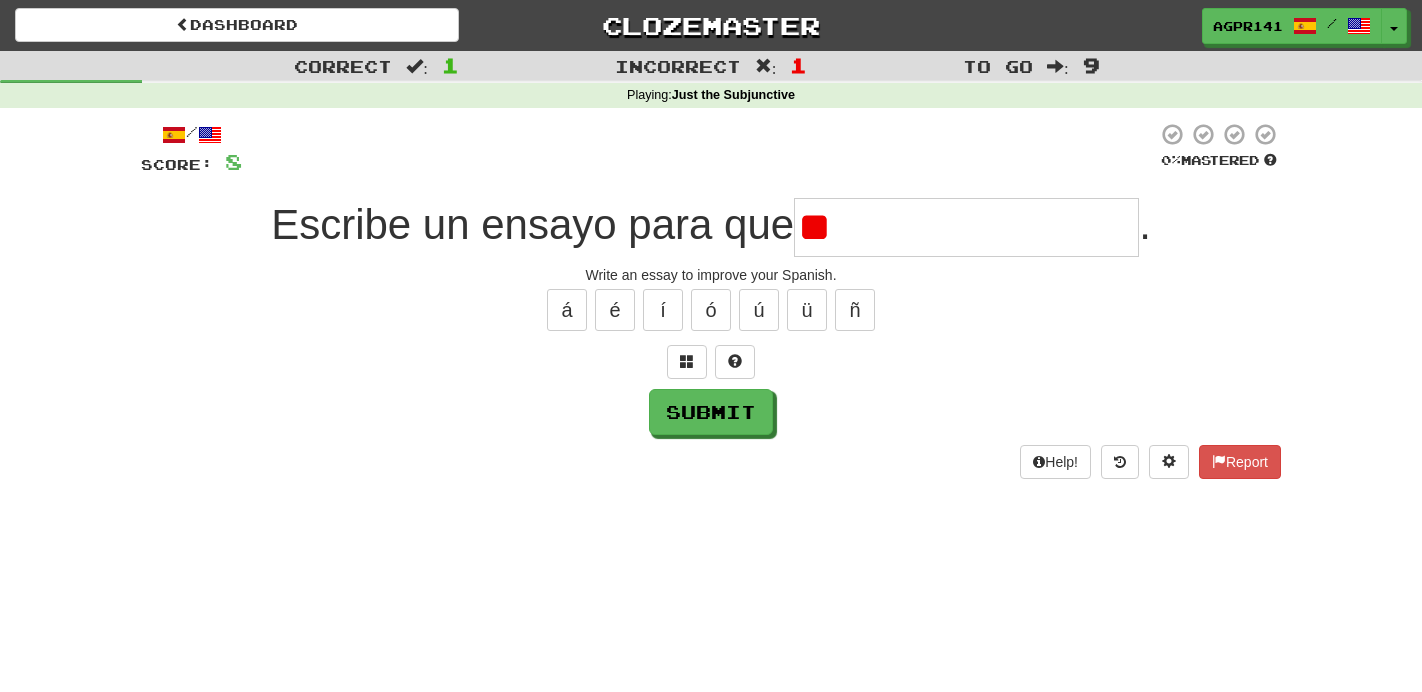 type on "*" 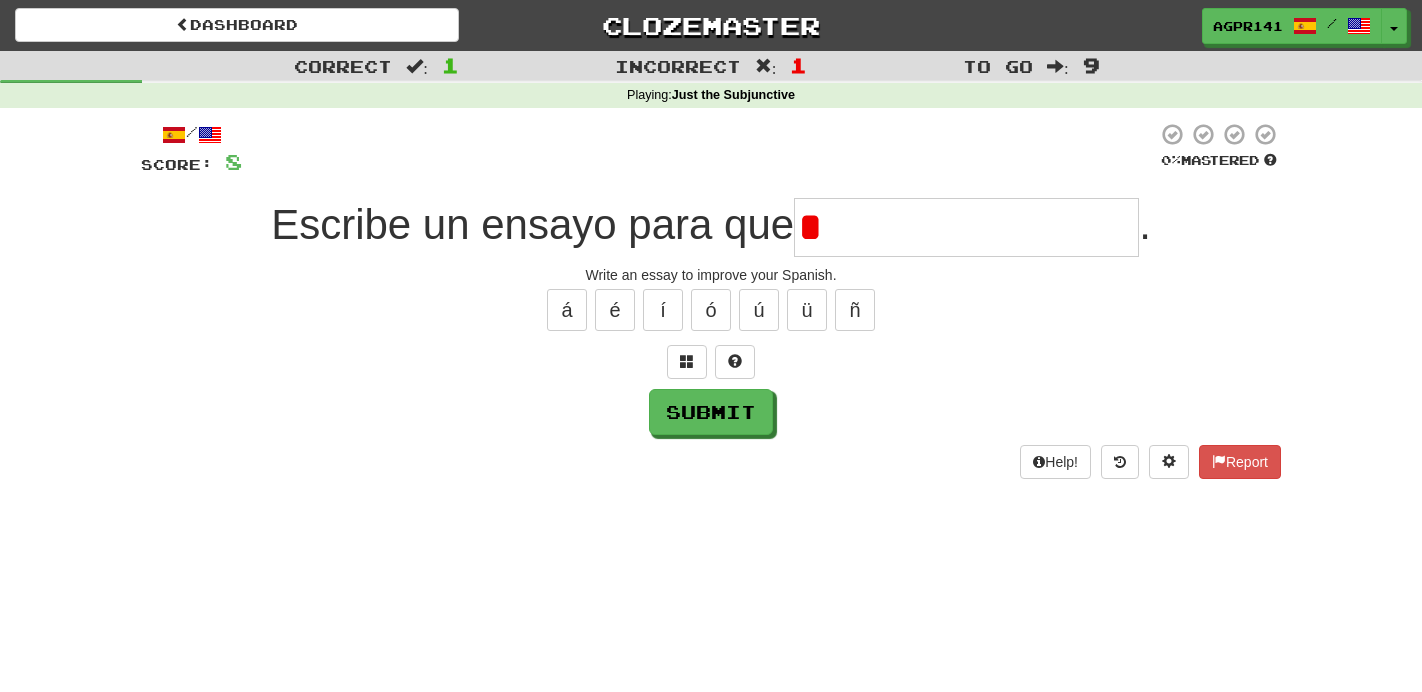 type 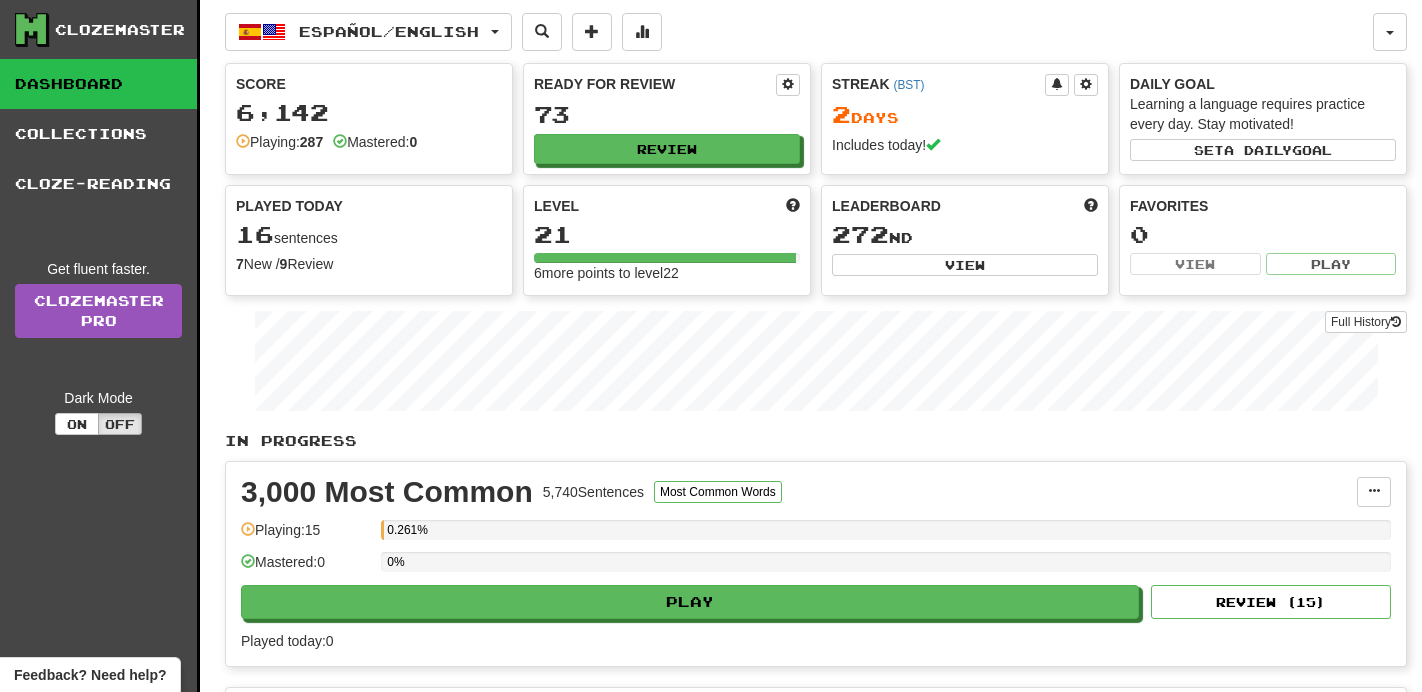 scroll, scrollTop: 0, scrollLeft: 0, axis: both 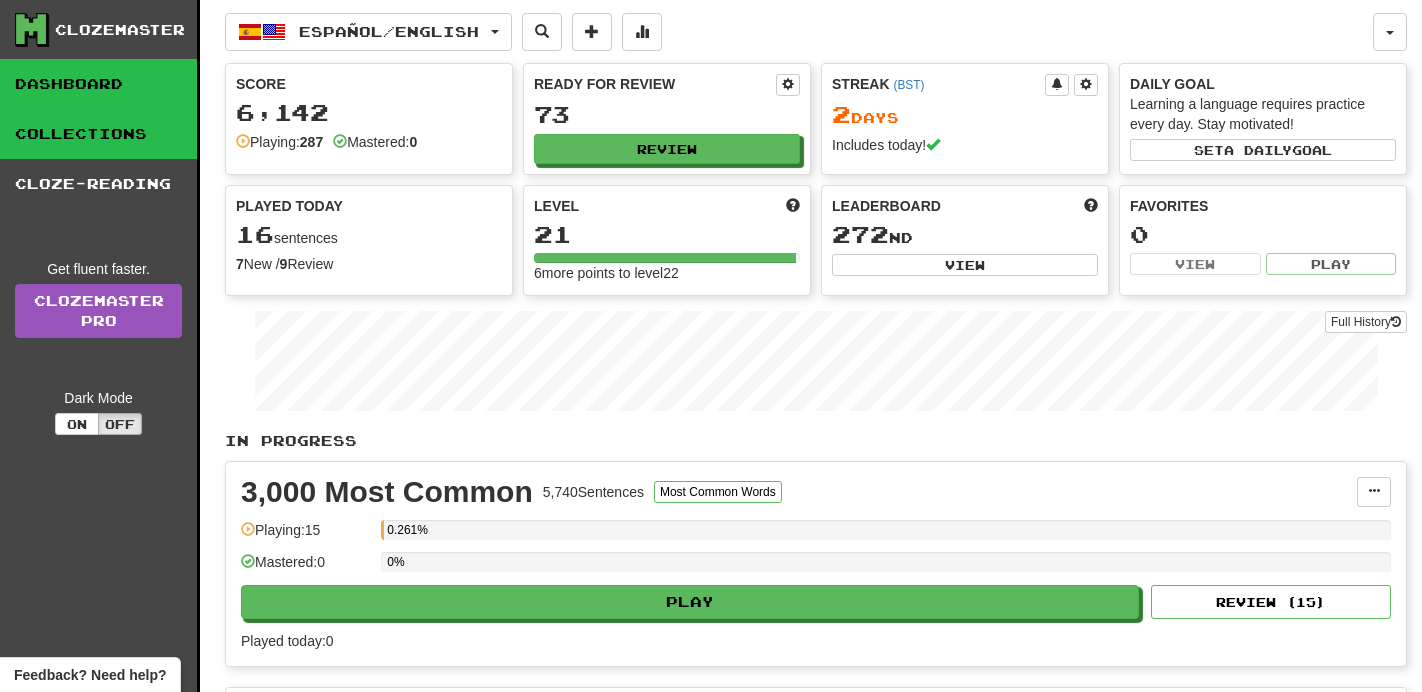 click on "Collections" at bounding box center [98, 134] 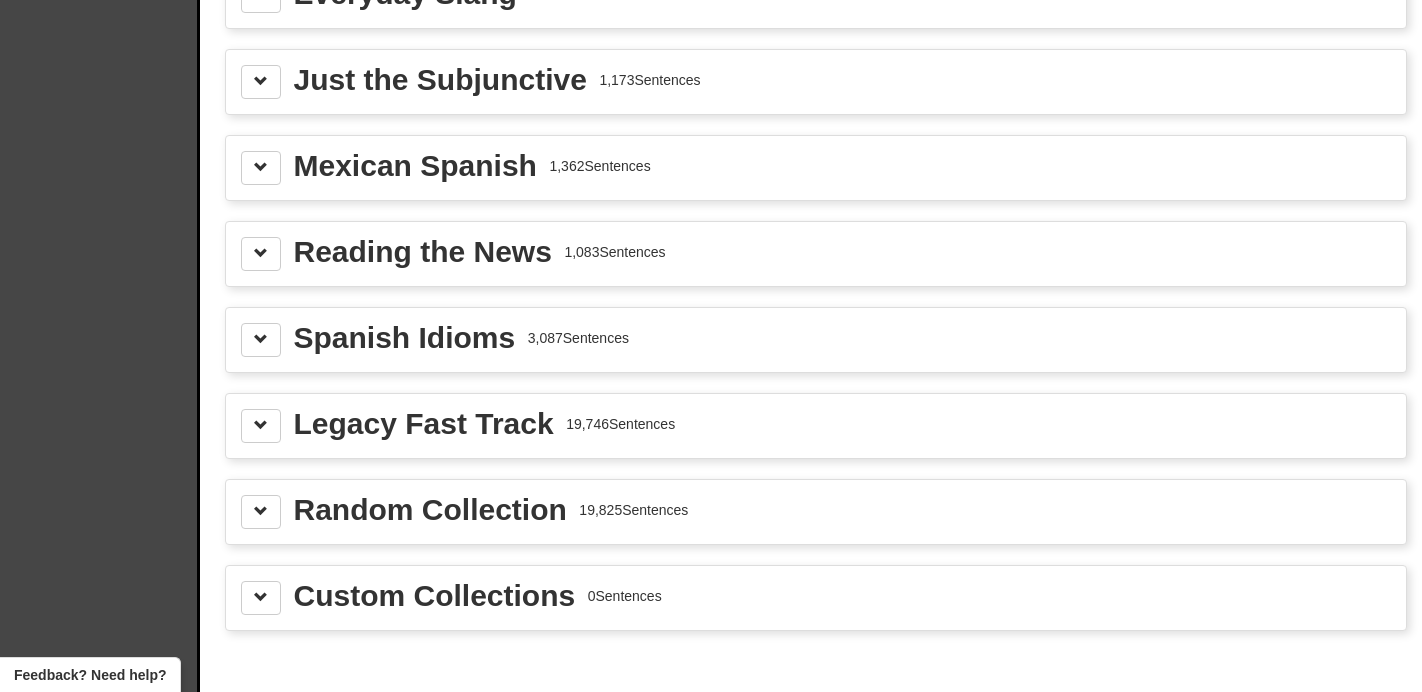 scroll, scrollTop: 612, scrollLeft: 0, axis: vertical 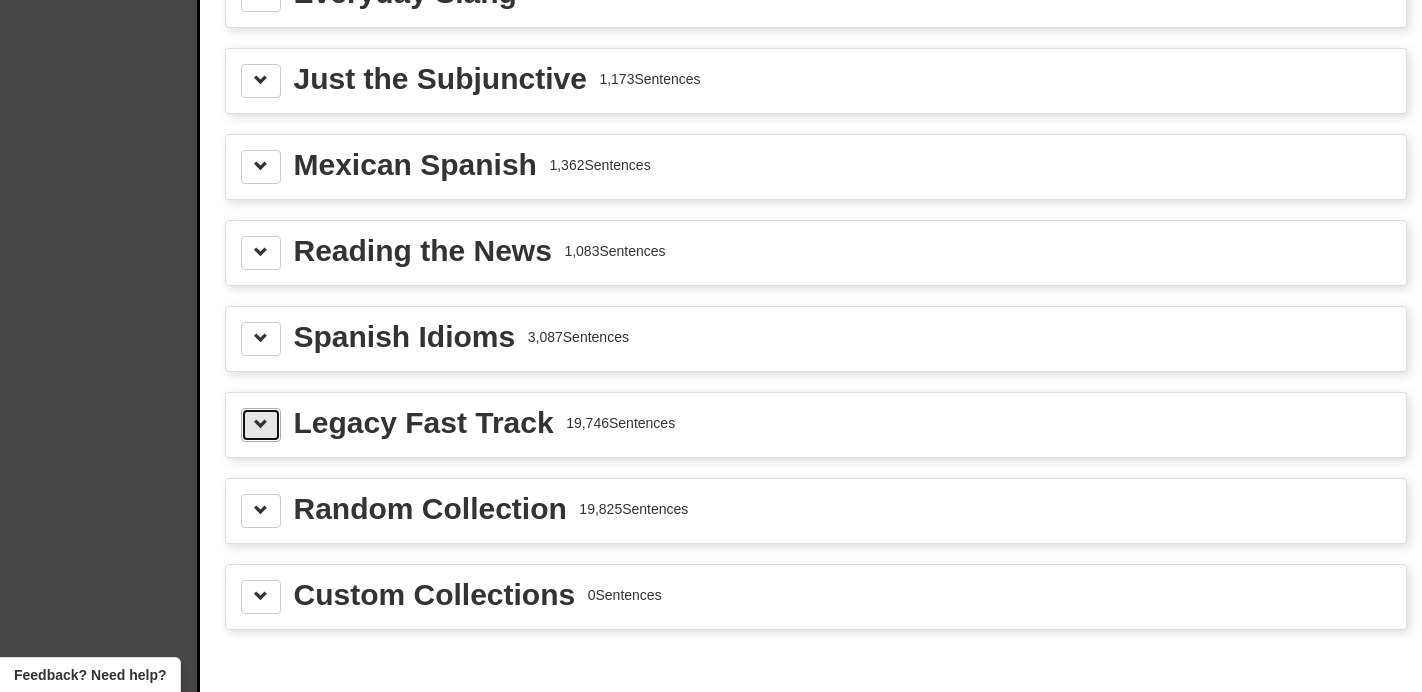 click at bounding box center [261, 424] 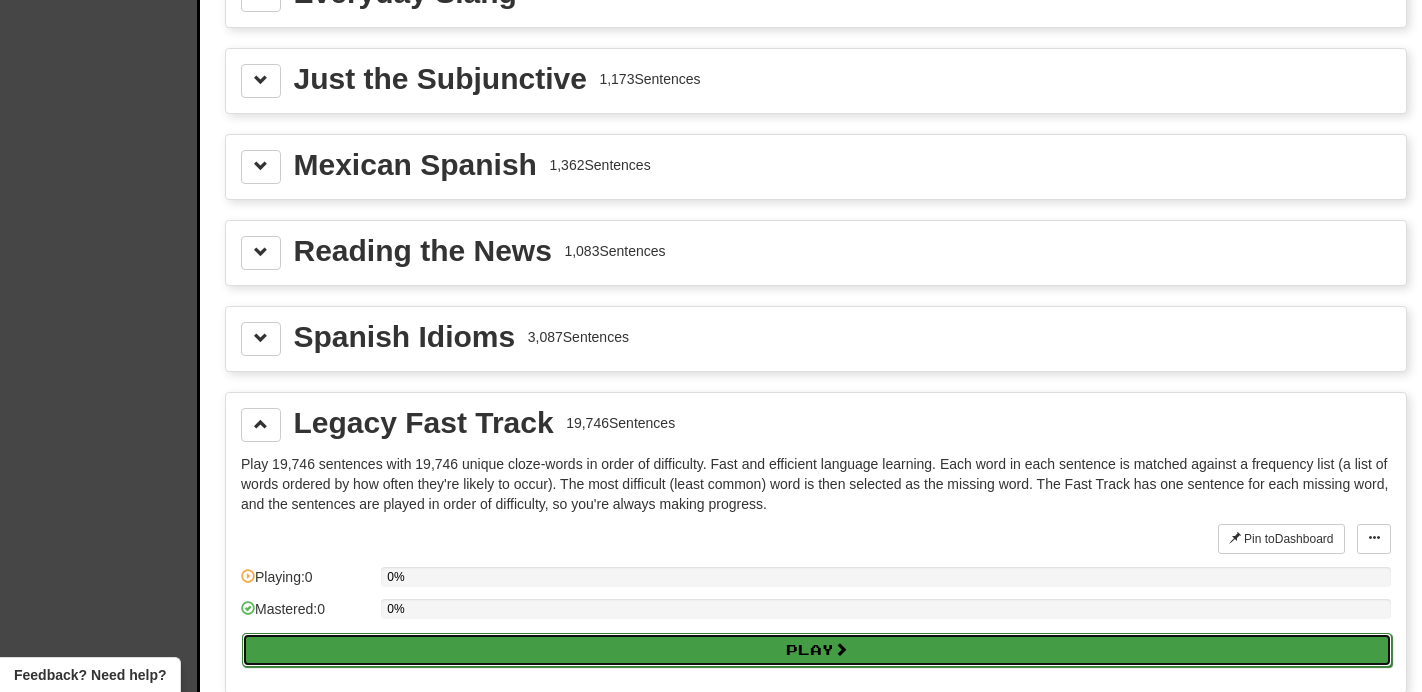 click on "Play" at bounding box center (817, 650) 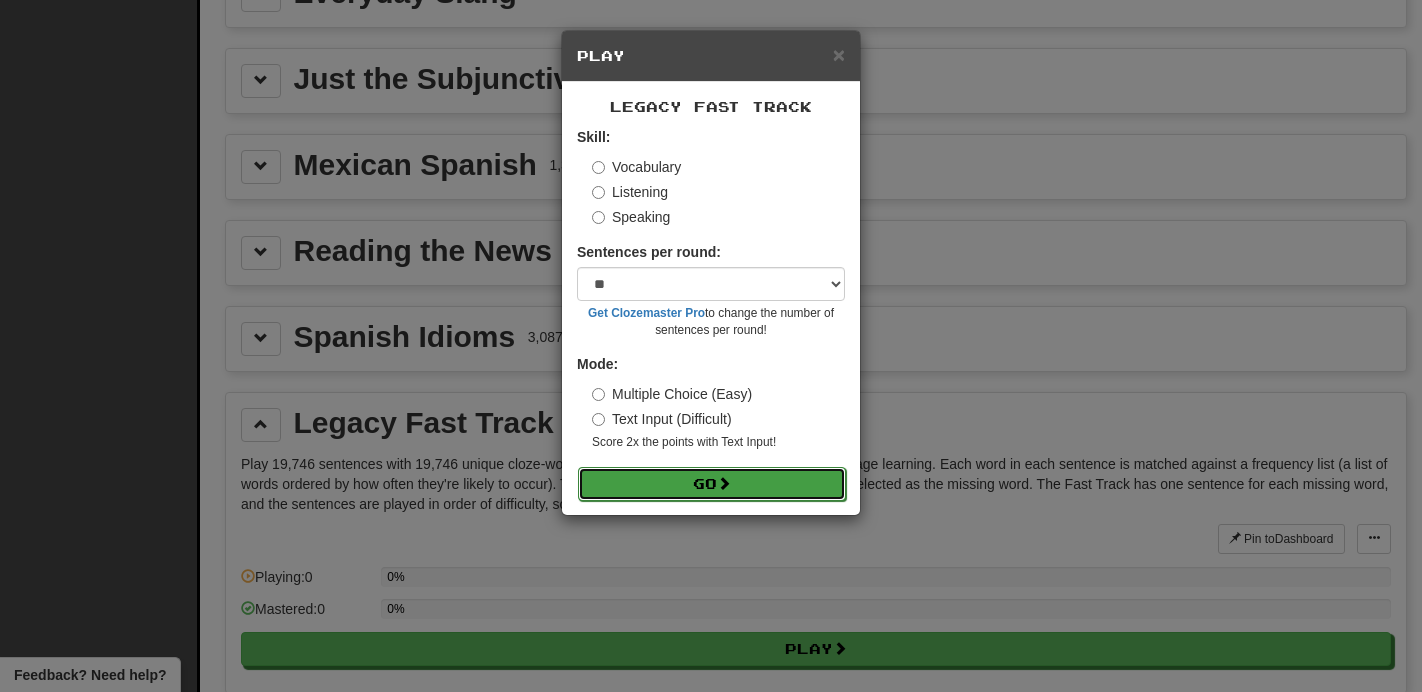click on "Go" at bounding box center [712, 484] 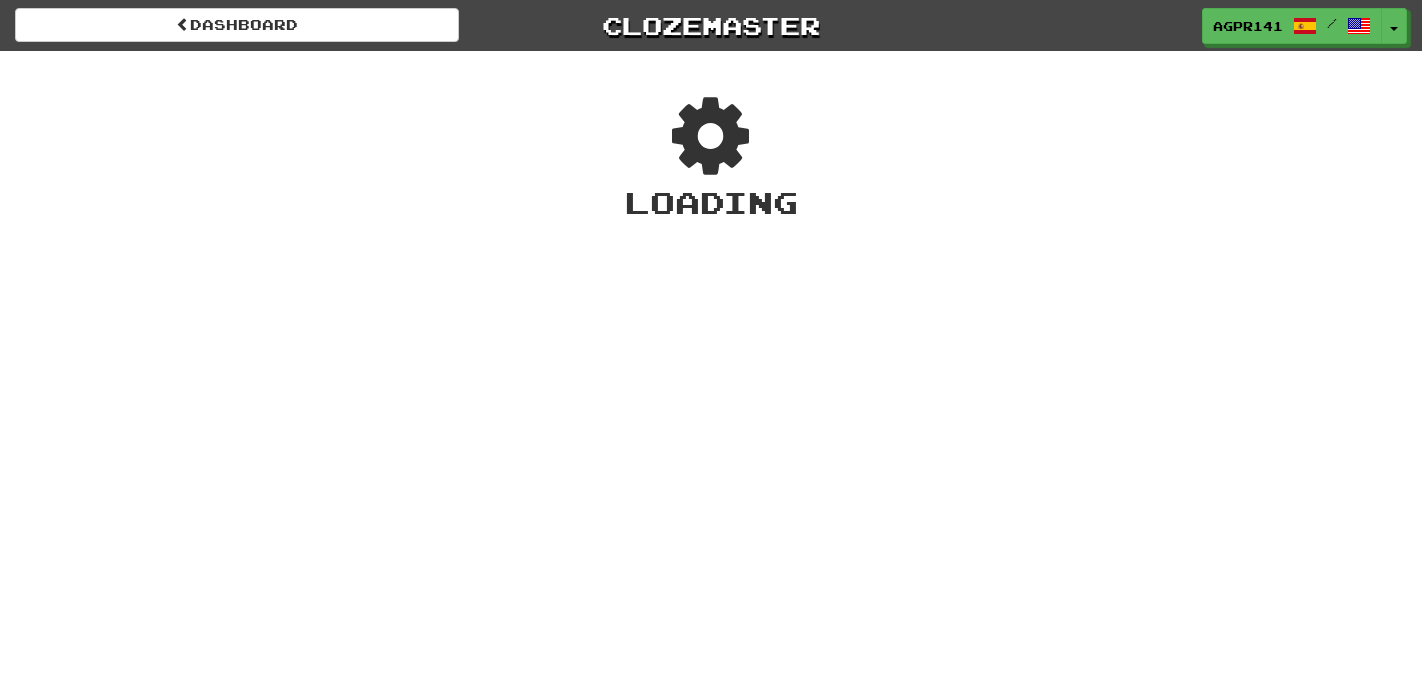scroll, scrollTop: 0, scrollLeft: 0, axis: both 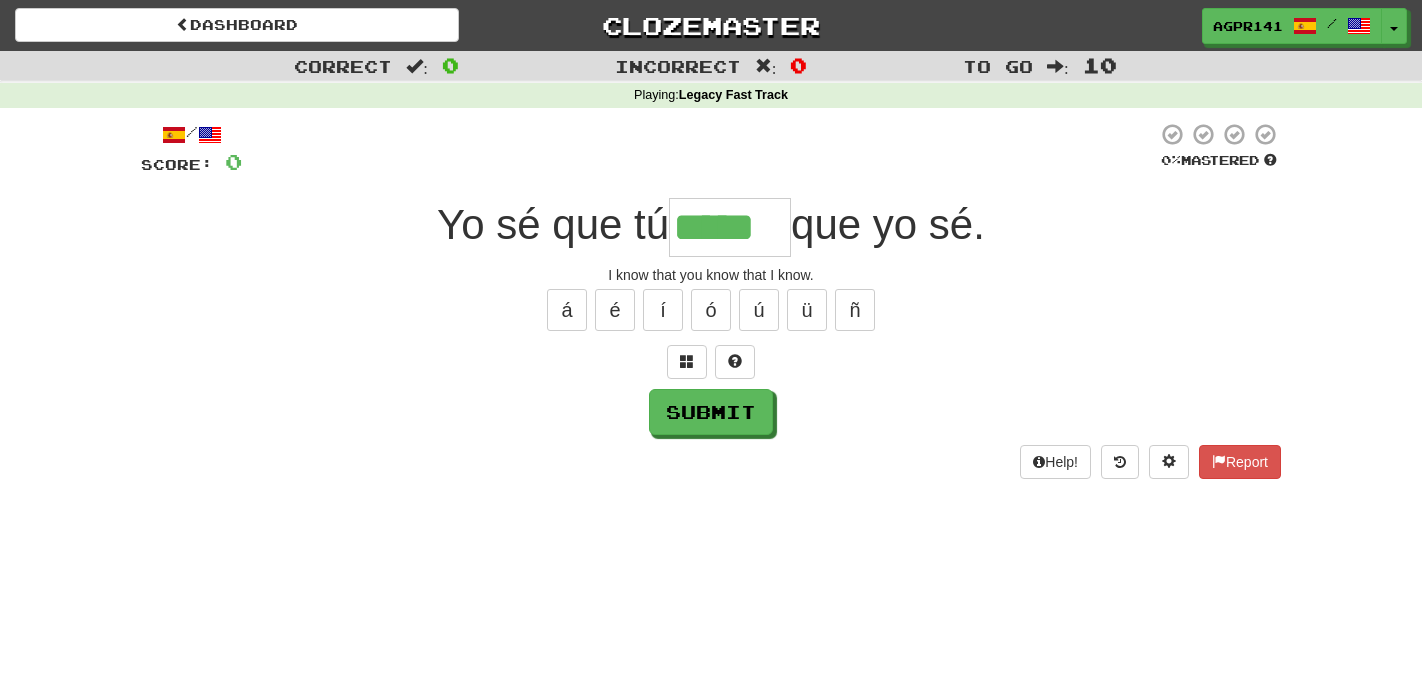 type on "*****" 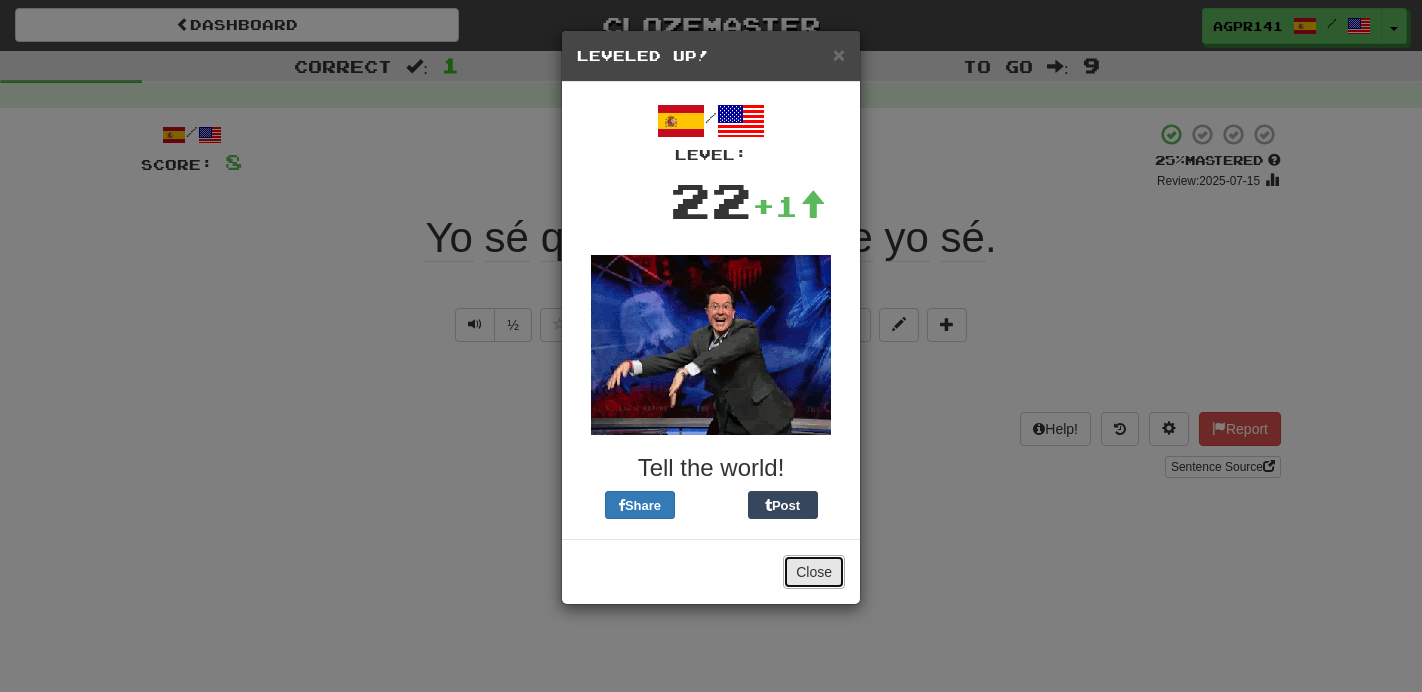 click on "Close" at bounding box center (814, 572) 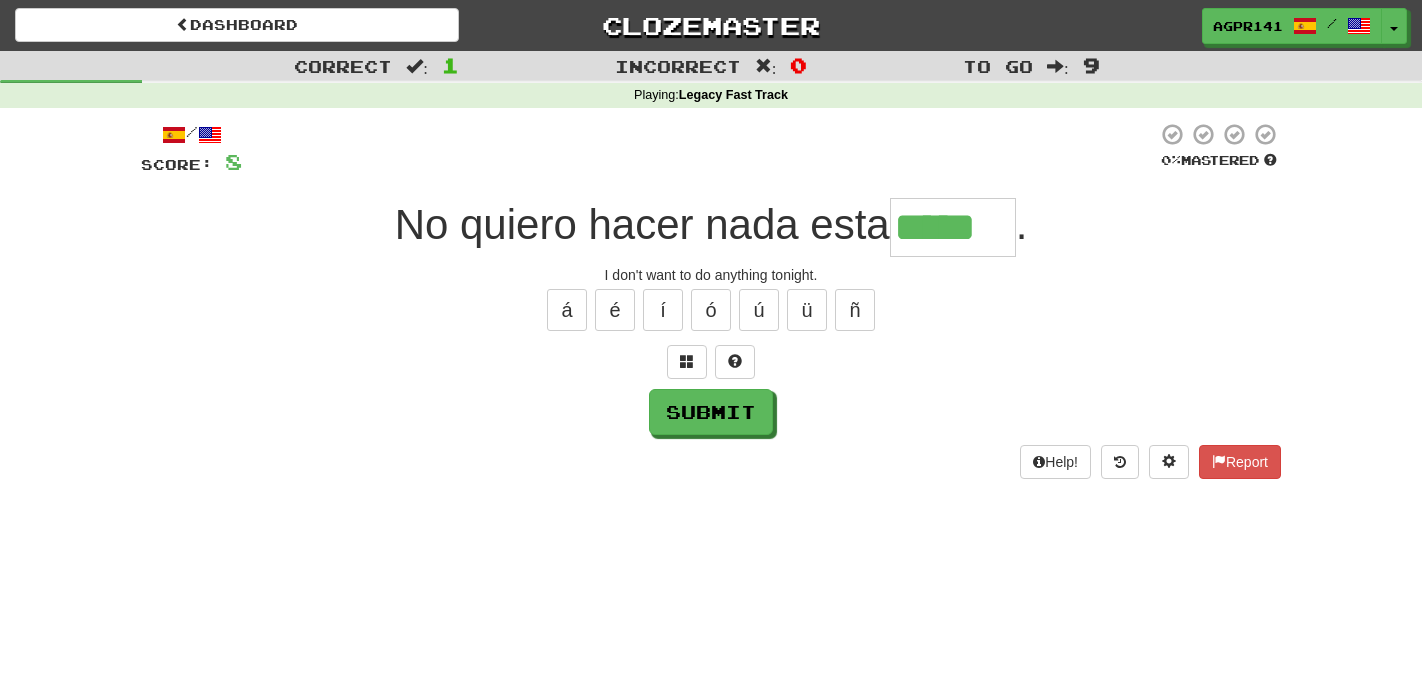 type on "*****" 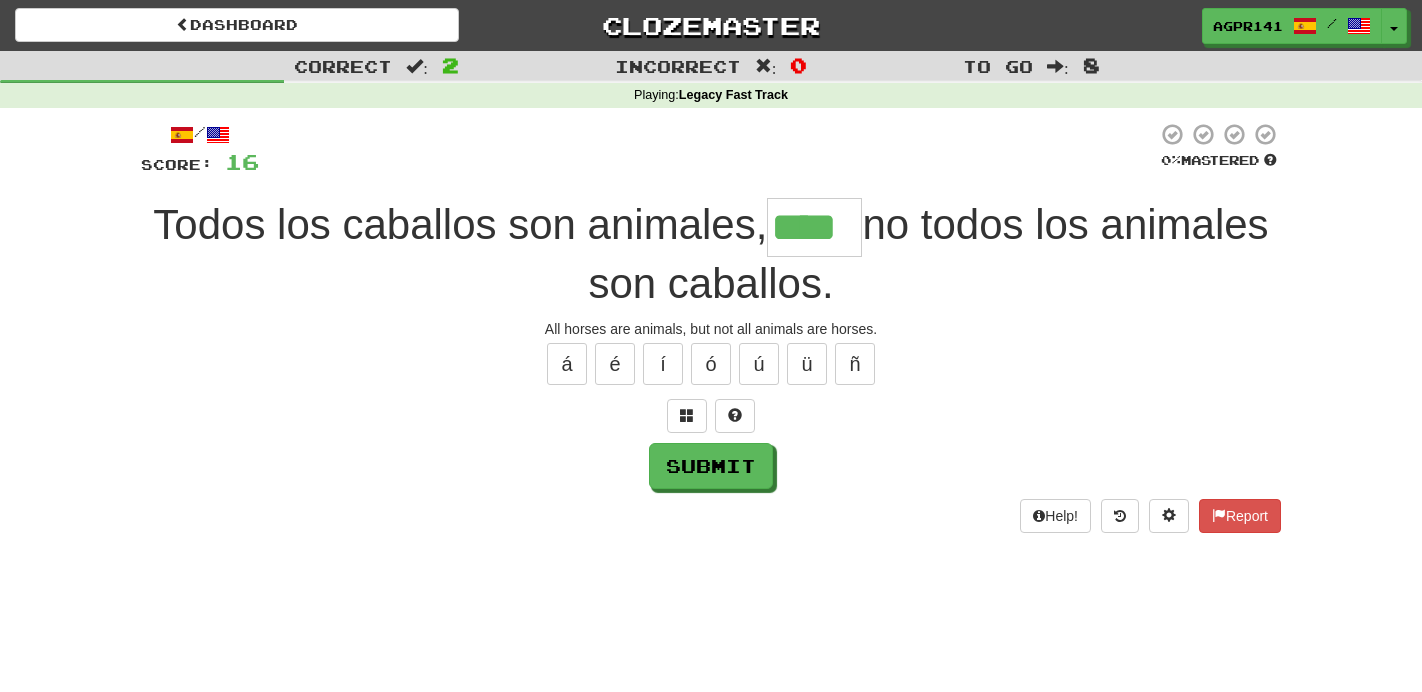 type on "****" 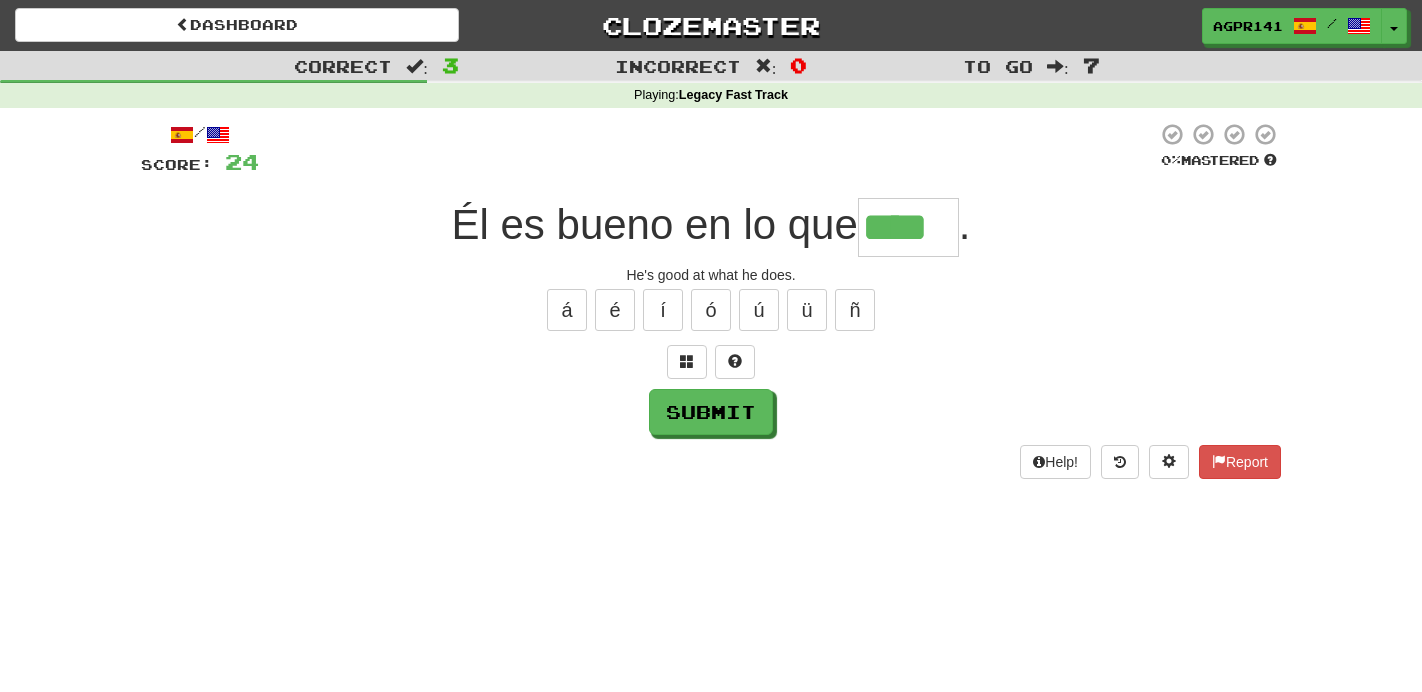 type on "****" 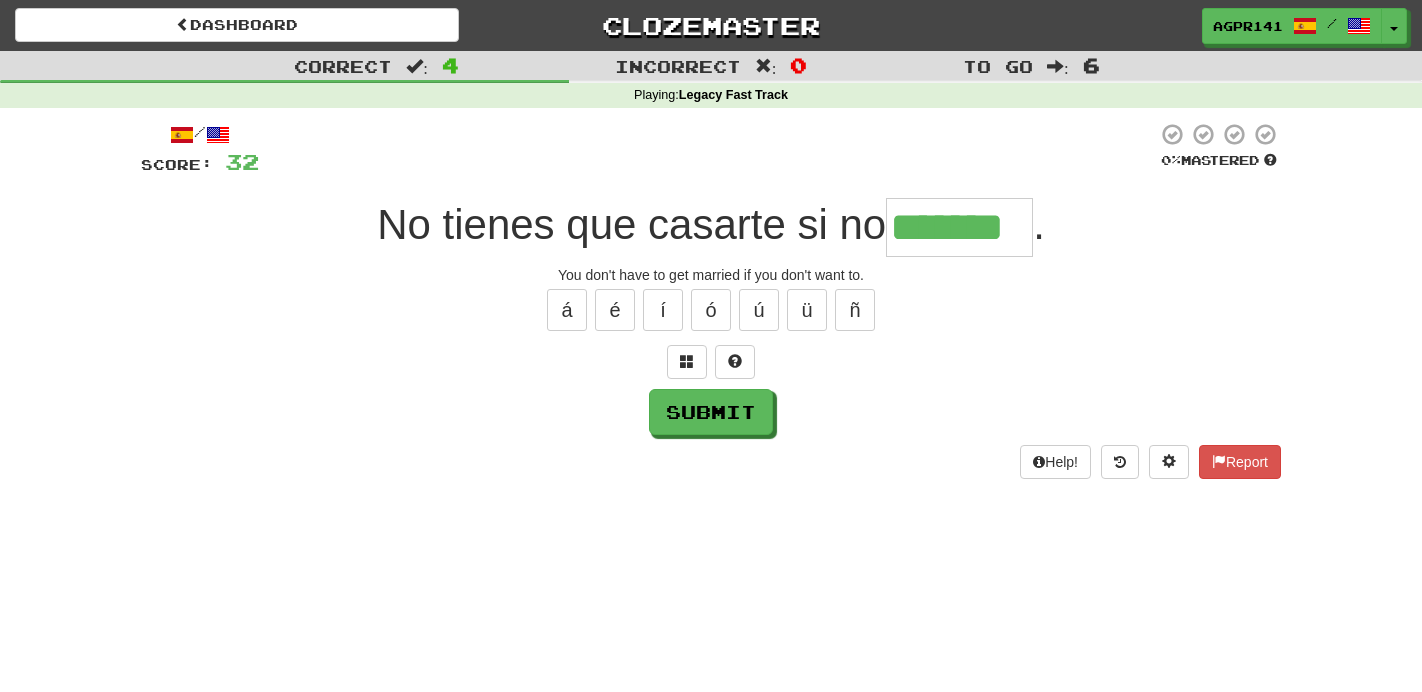 type on "*******" 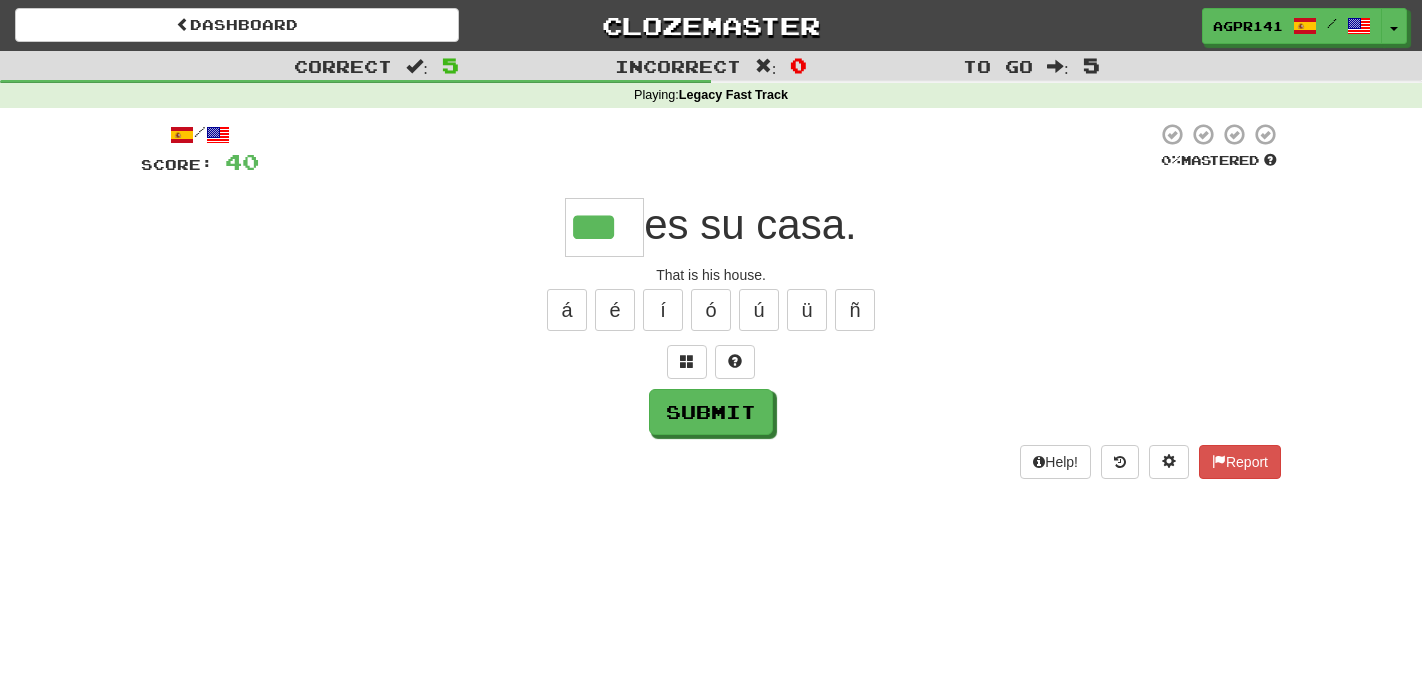 type on "***" 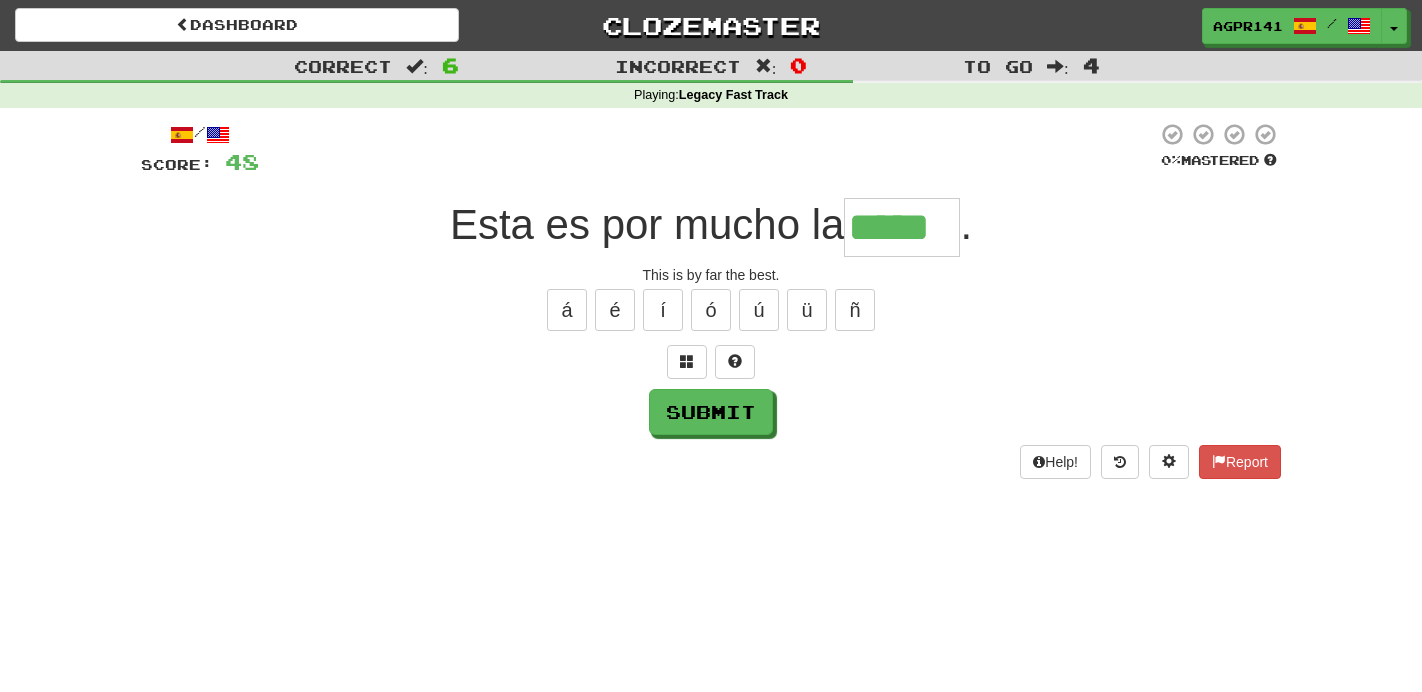 type on "*****" 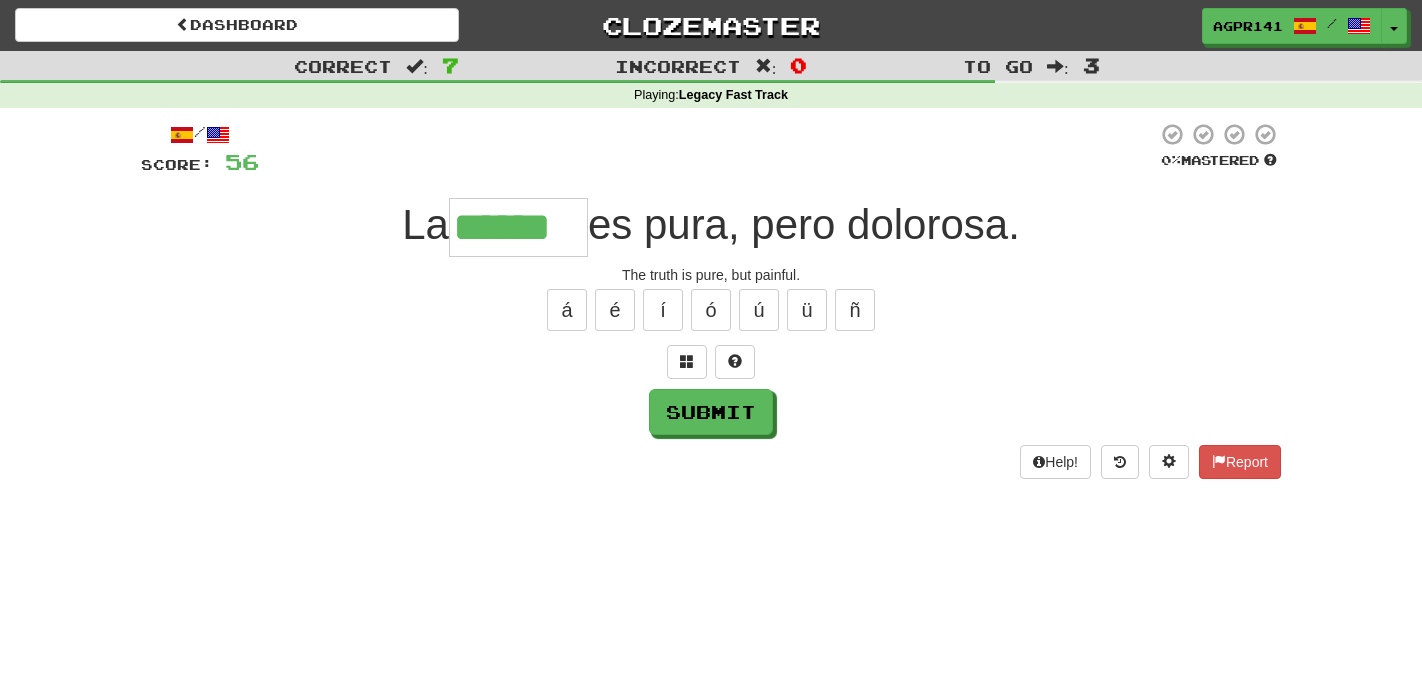 type on "******" 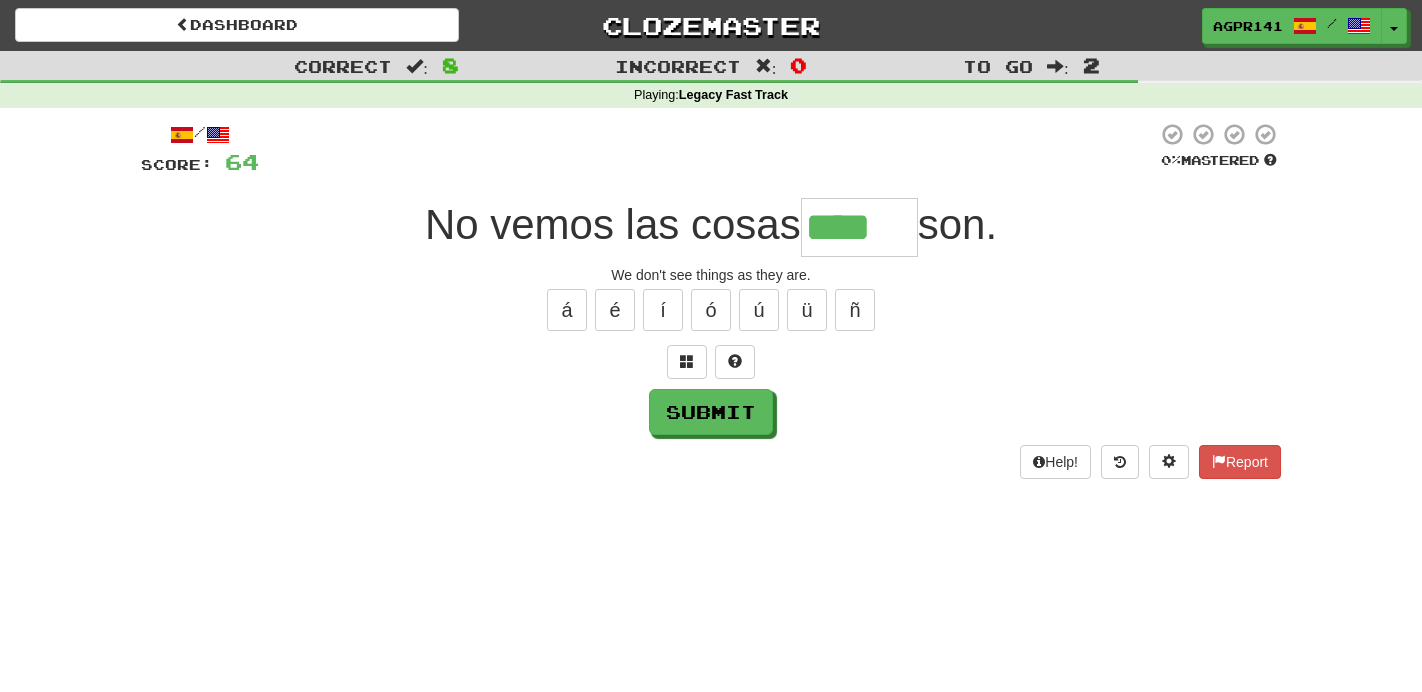 type on "****" 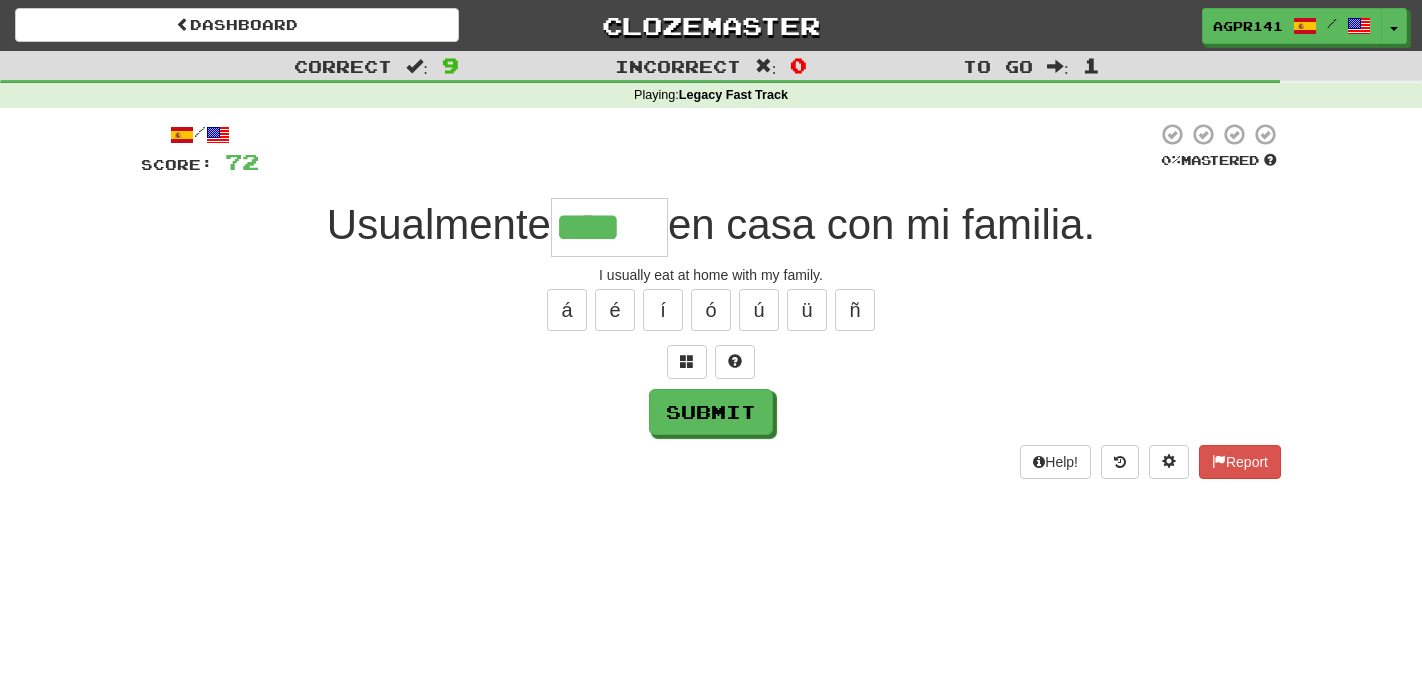 type on "****" 